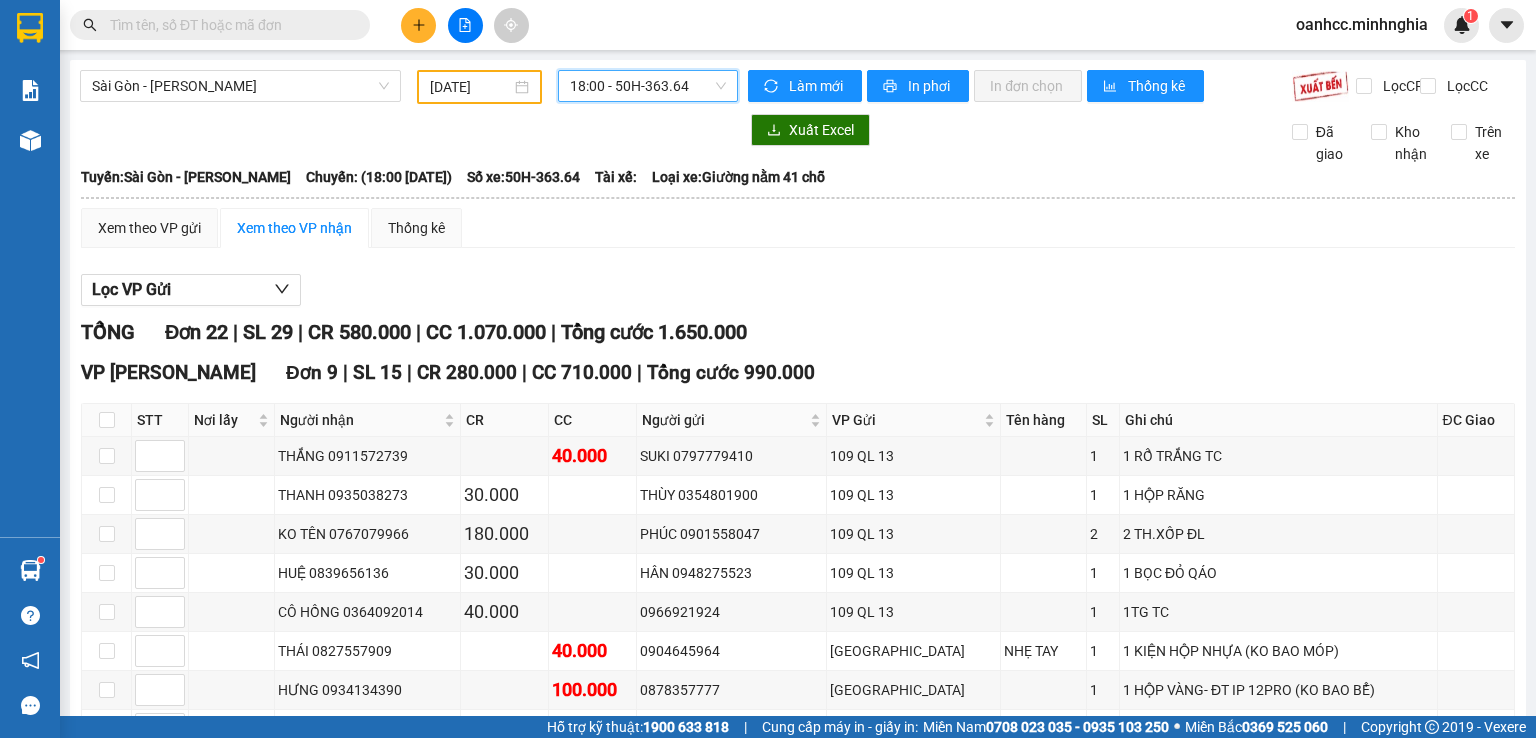 scroll, scrollTop: 0, scrollLeft: 0, axis: both 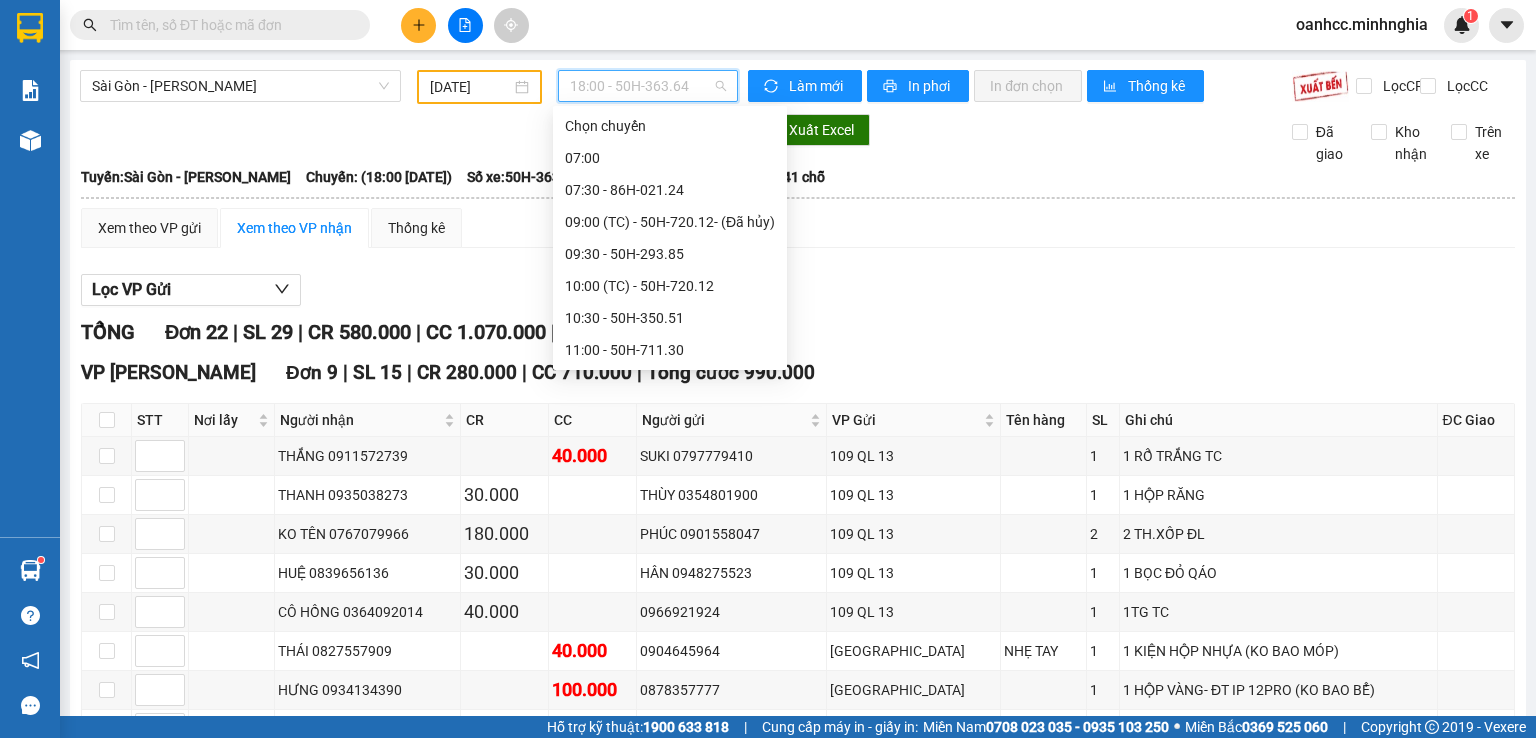click on "18:00     - 50H-363.64" at bounding box center (648, 86) 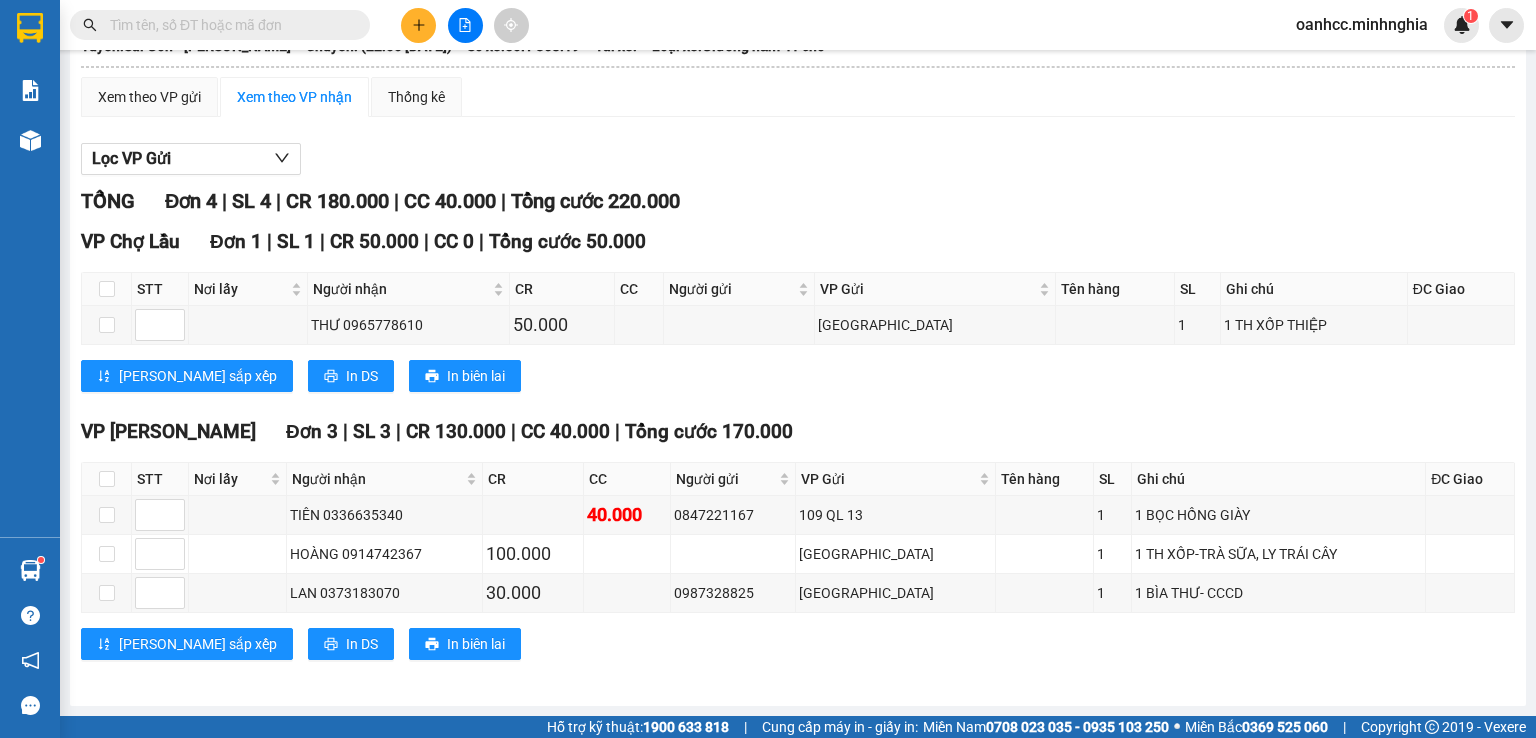 scroll, scrollTop: 0, scrollLeft: 0, axis: both 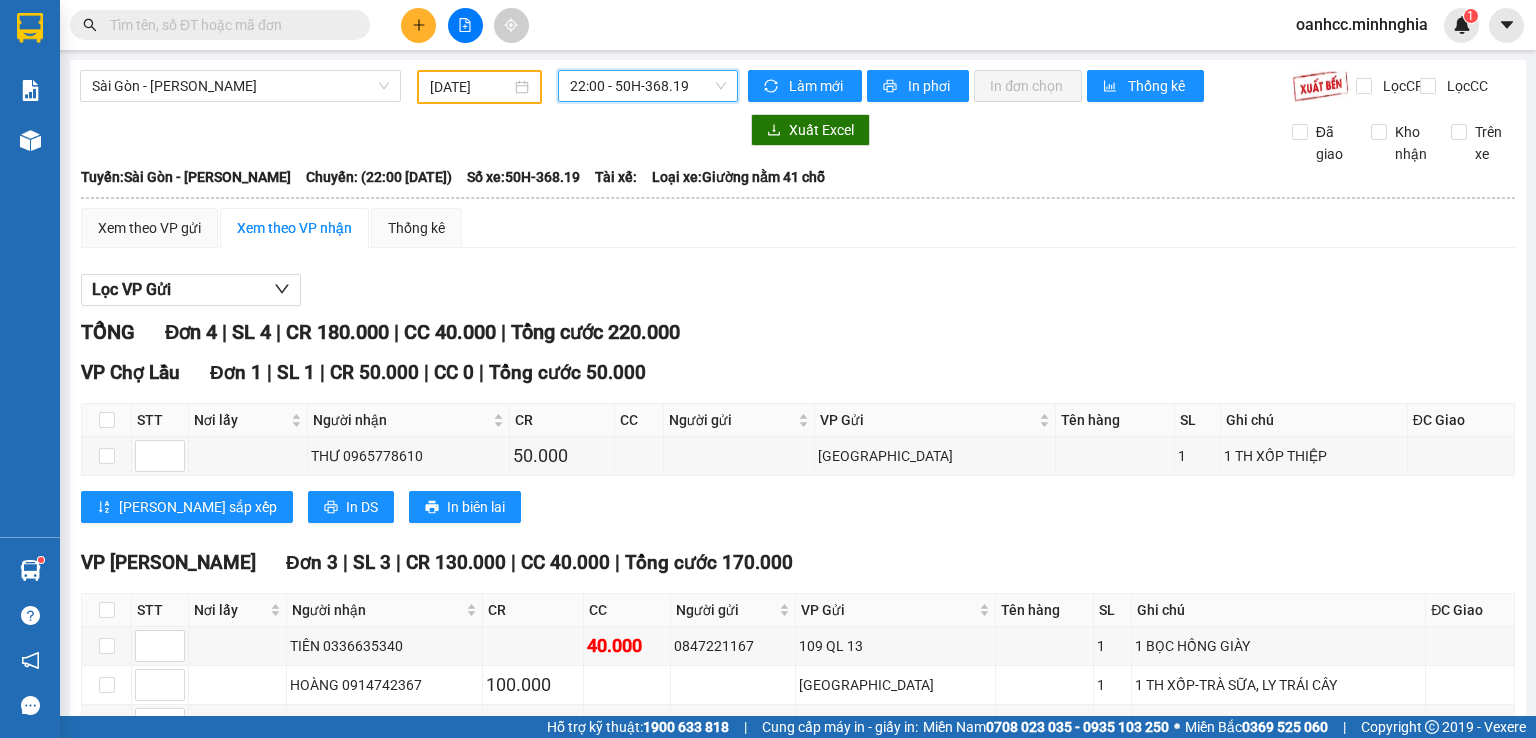 click on "22:00     - 50H-368.19" at bounding box center [648, 86] 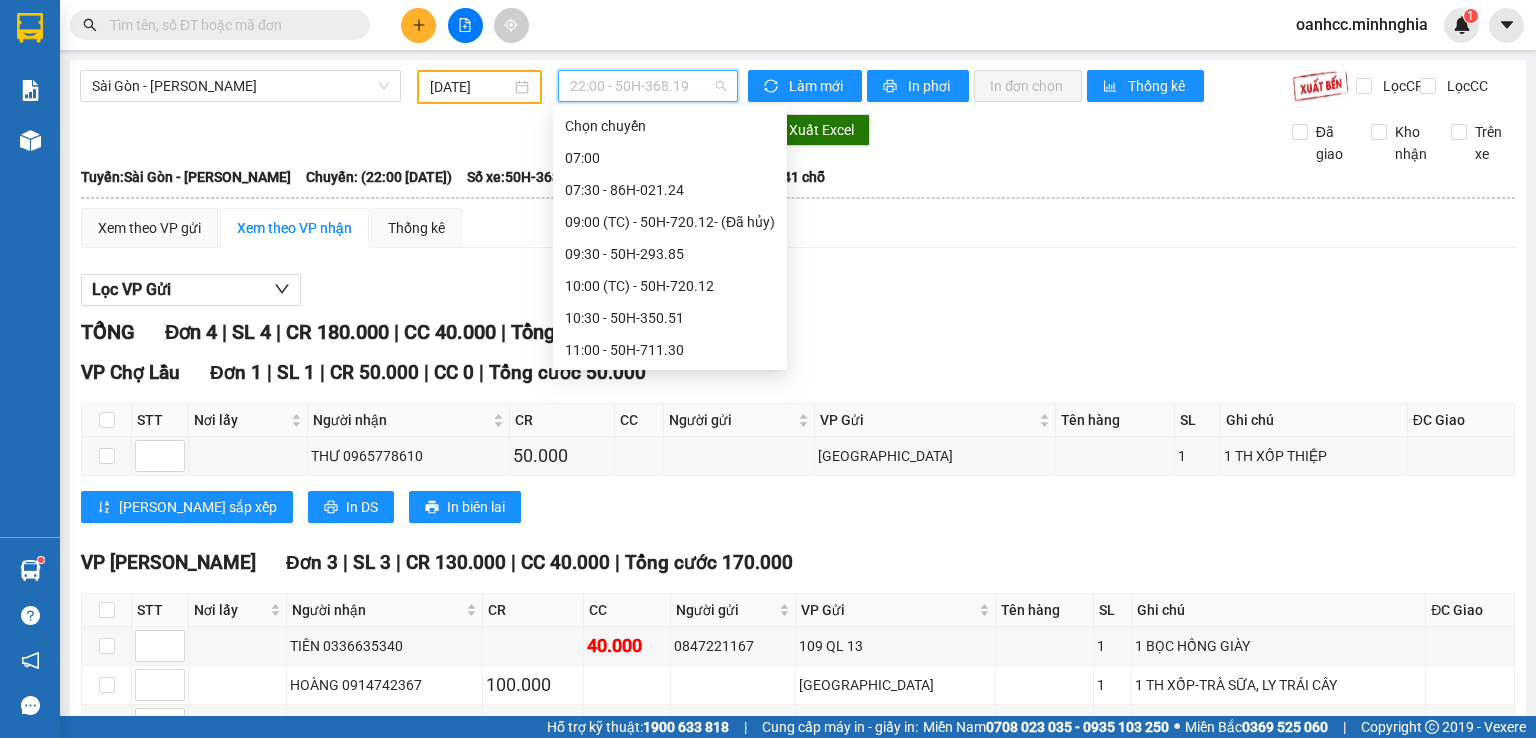 click on "21:30     - 86H-021.07" at bounding box center (670, 606) 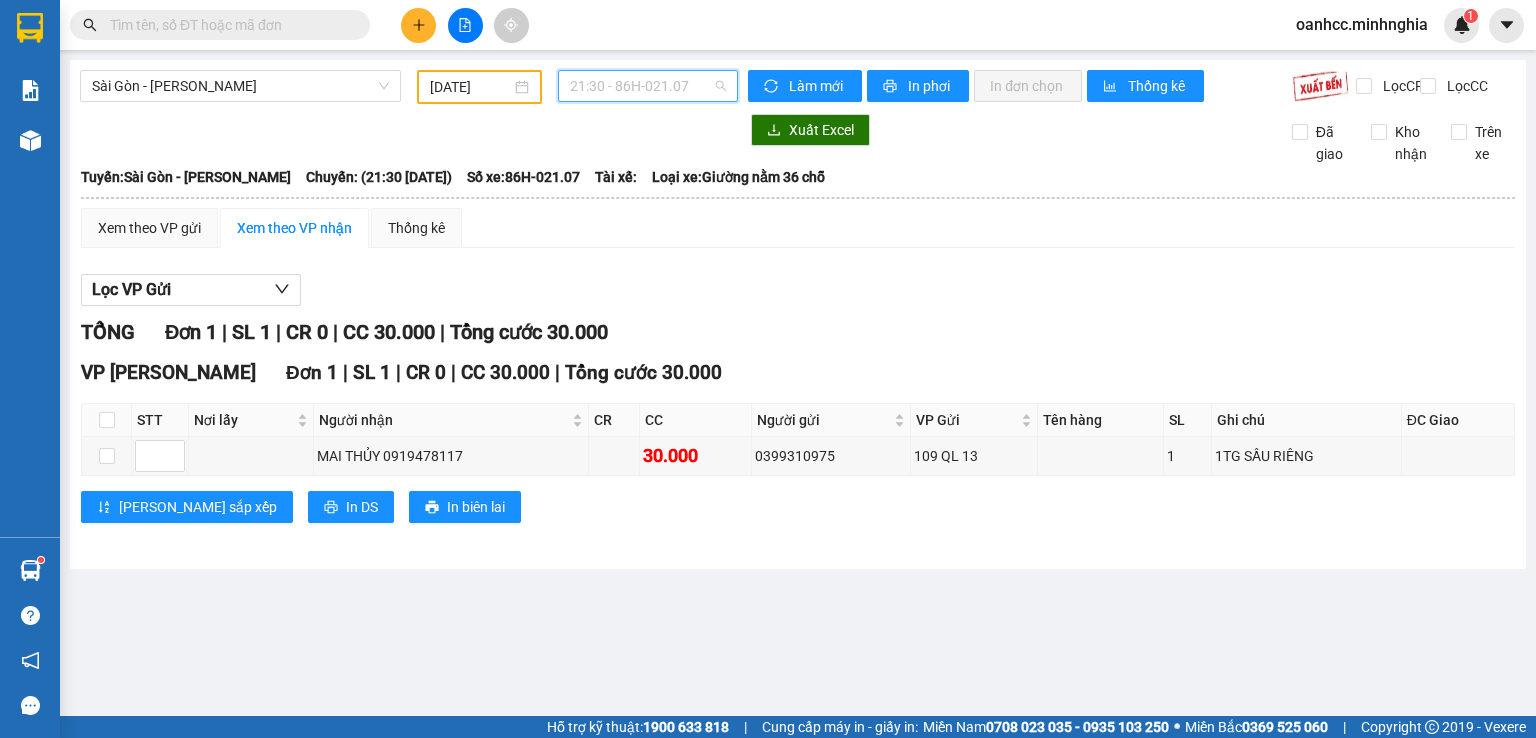 click on "21:30     - 86H-021.07" at bounding box center [648, 86] 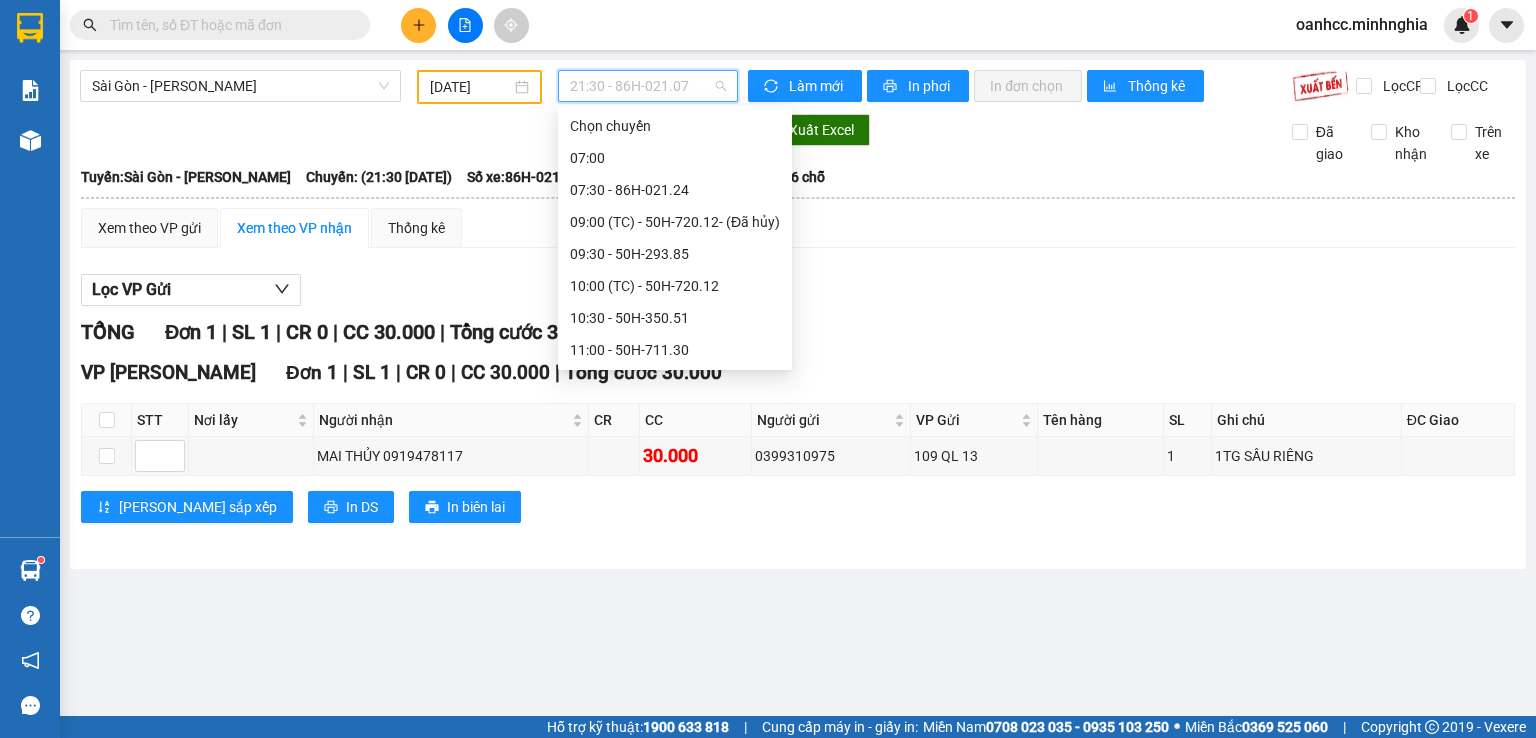 click on "21:00     - 86B-009.80" at bounding box center [675, 574] 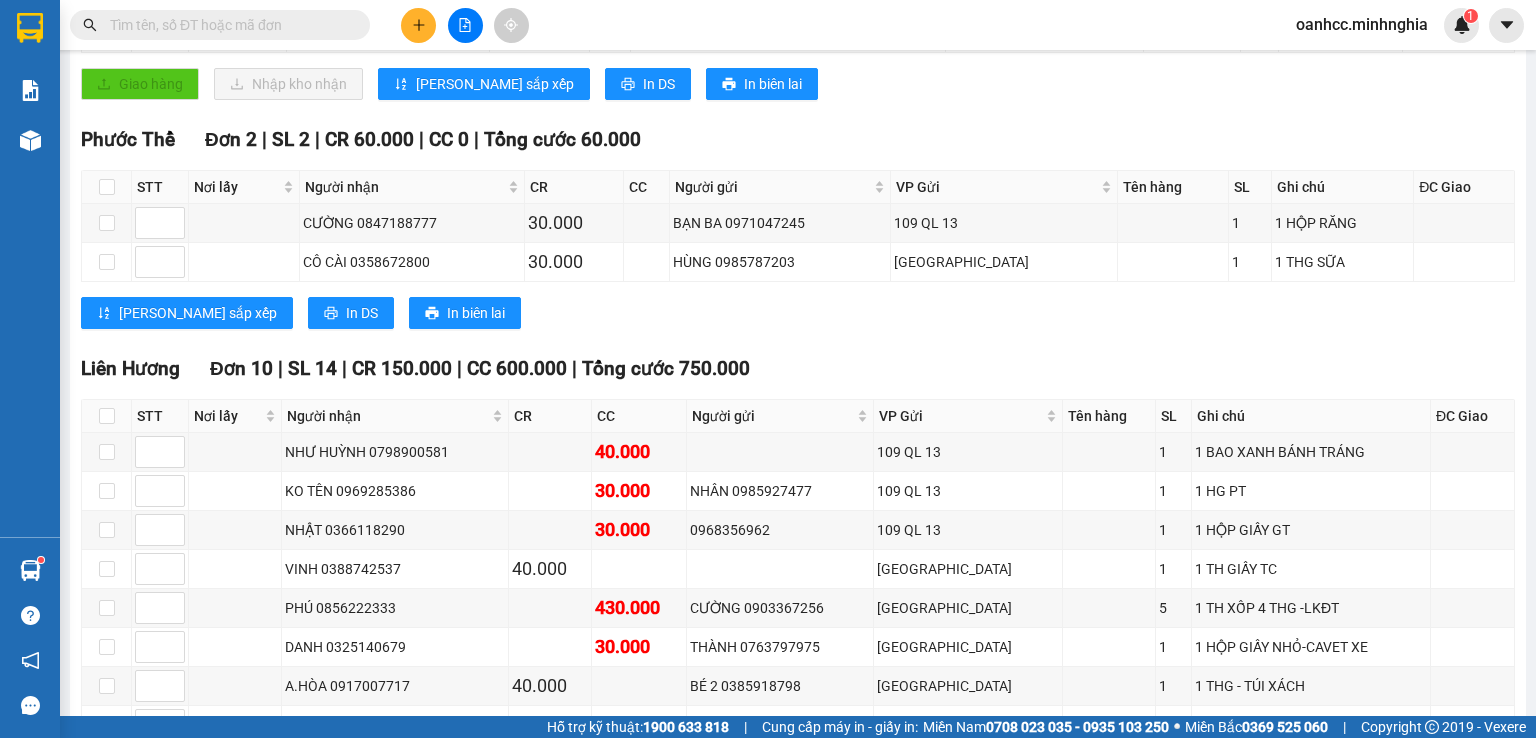 scroll, scrollTop: 0, scrollLeft: 0, axis: both 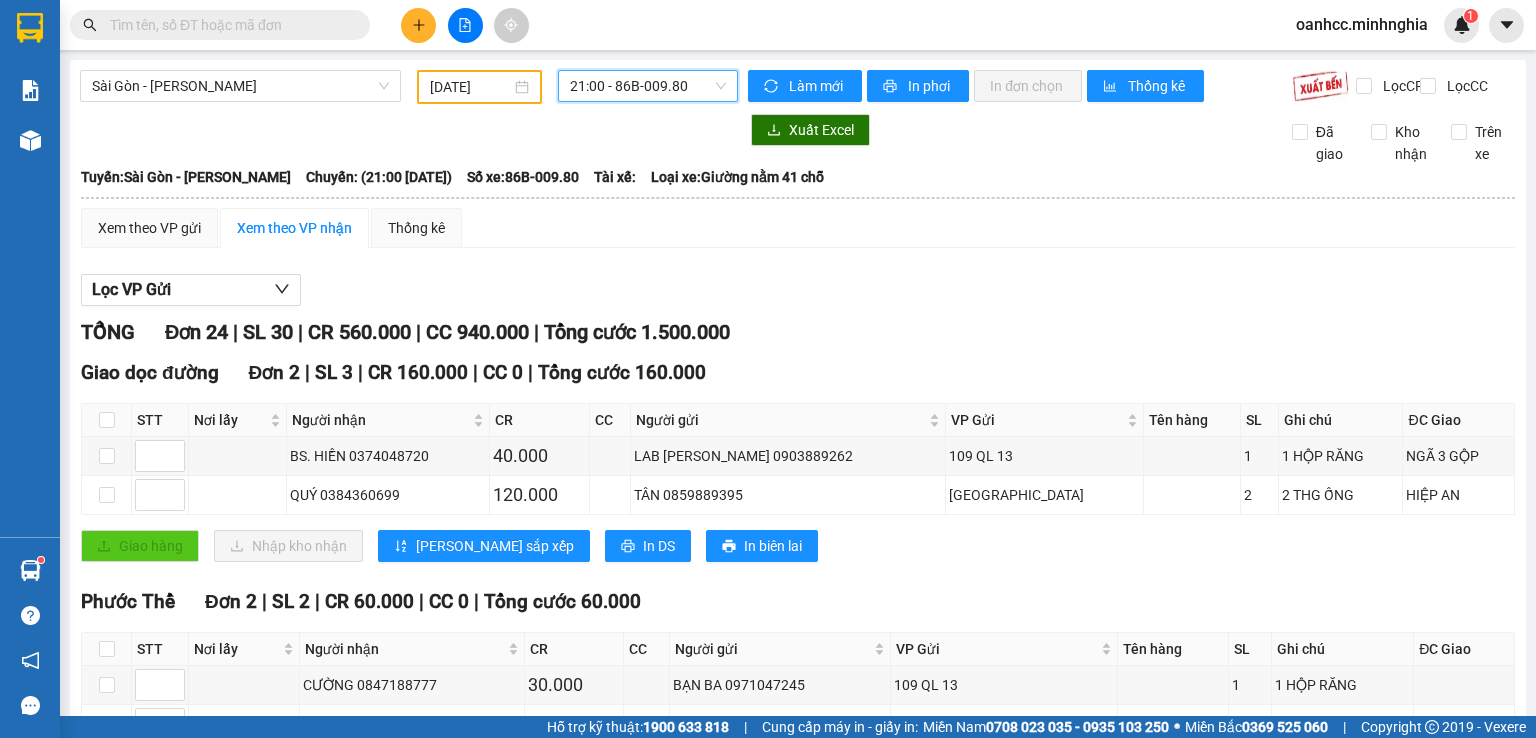 click on "21:00     - 86B-009.80" at bounding box center (648, 86) 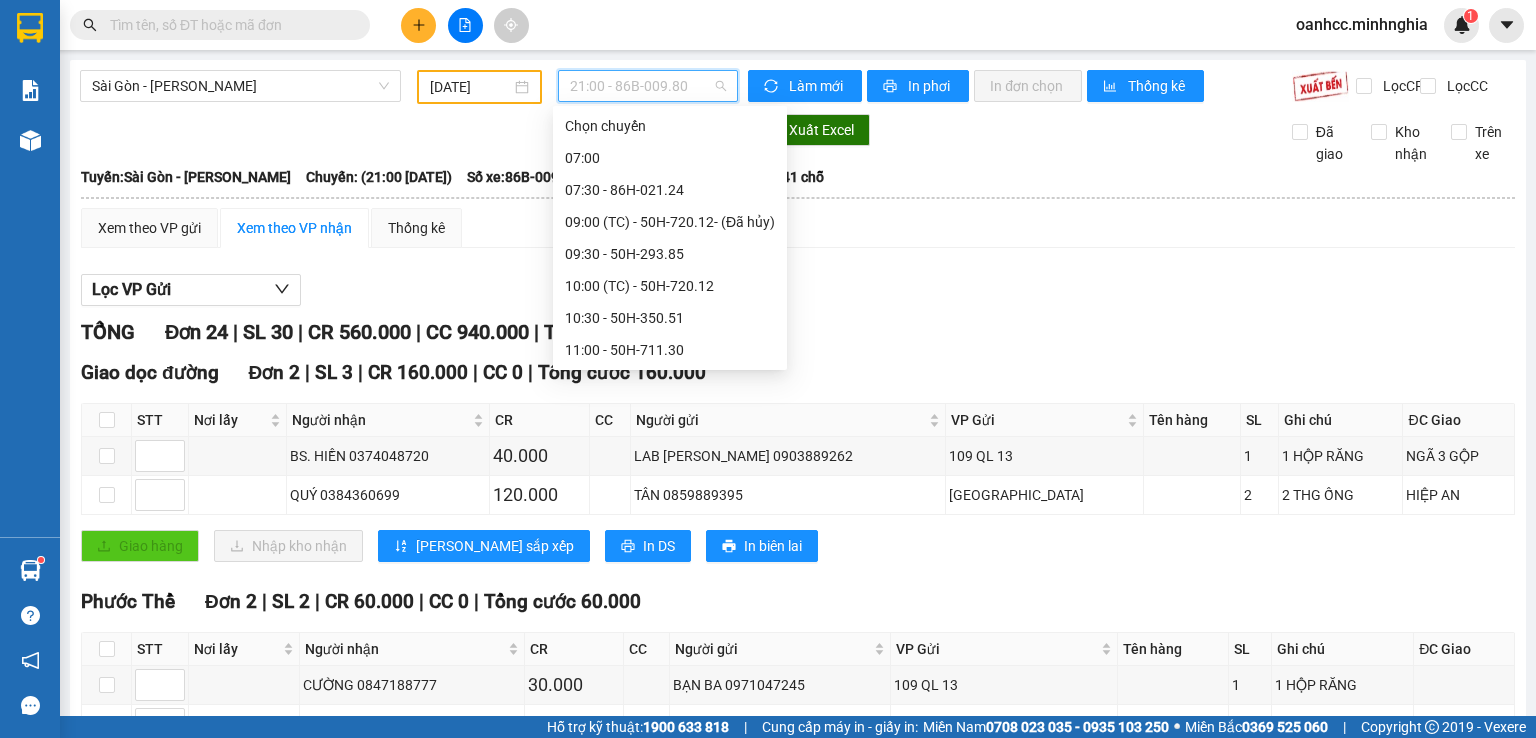 click on "18:00     - 50H-363.64" at bounding box center [670, 542] 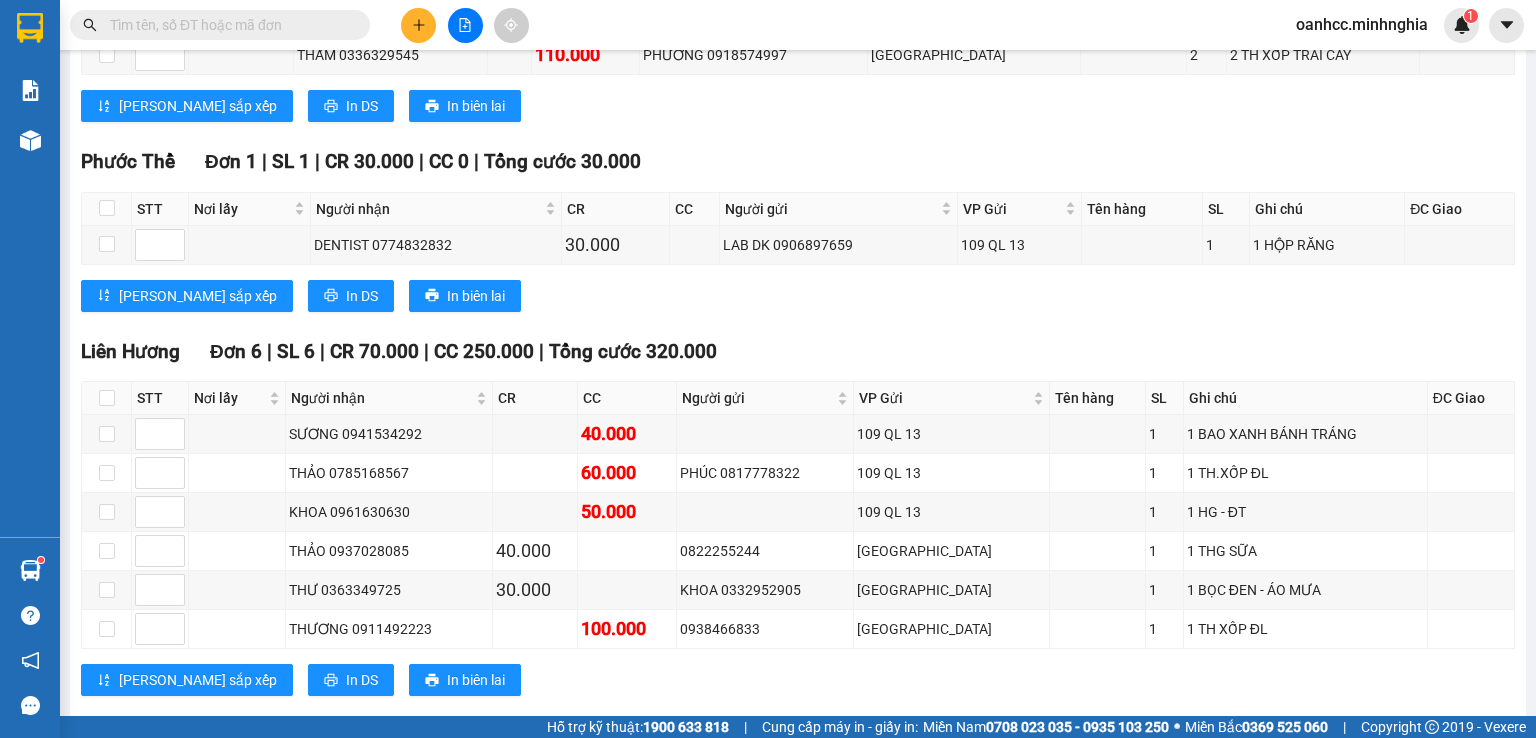 scroll, scrollTop: 1200, scrollLeft: 0, axis: vertical 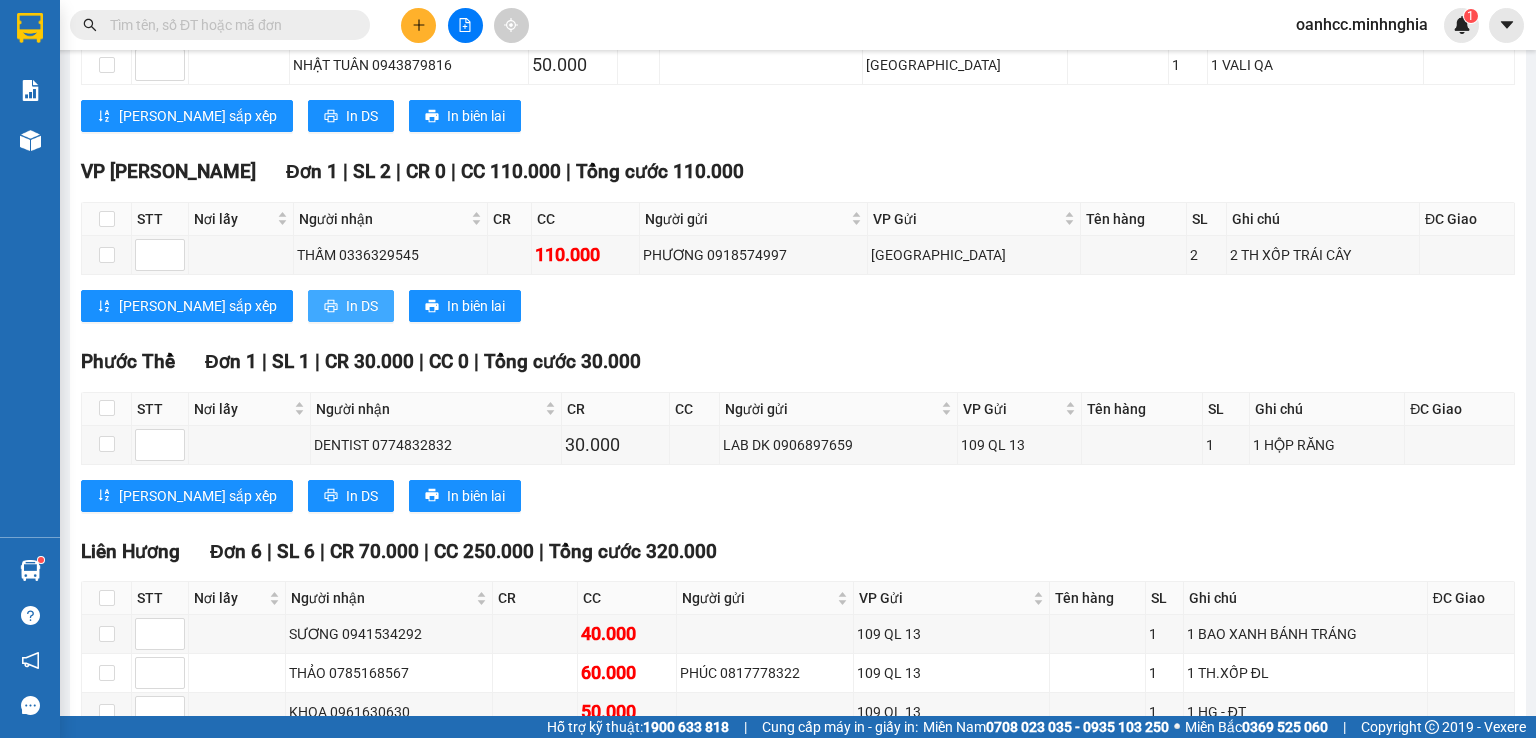 click on "In DS" at bounding box center (362, 306) 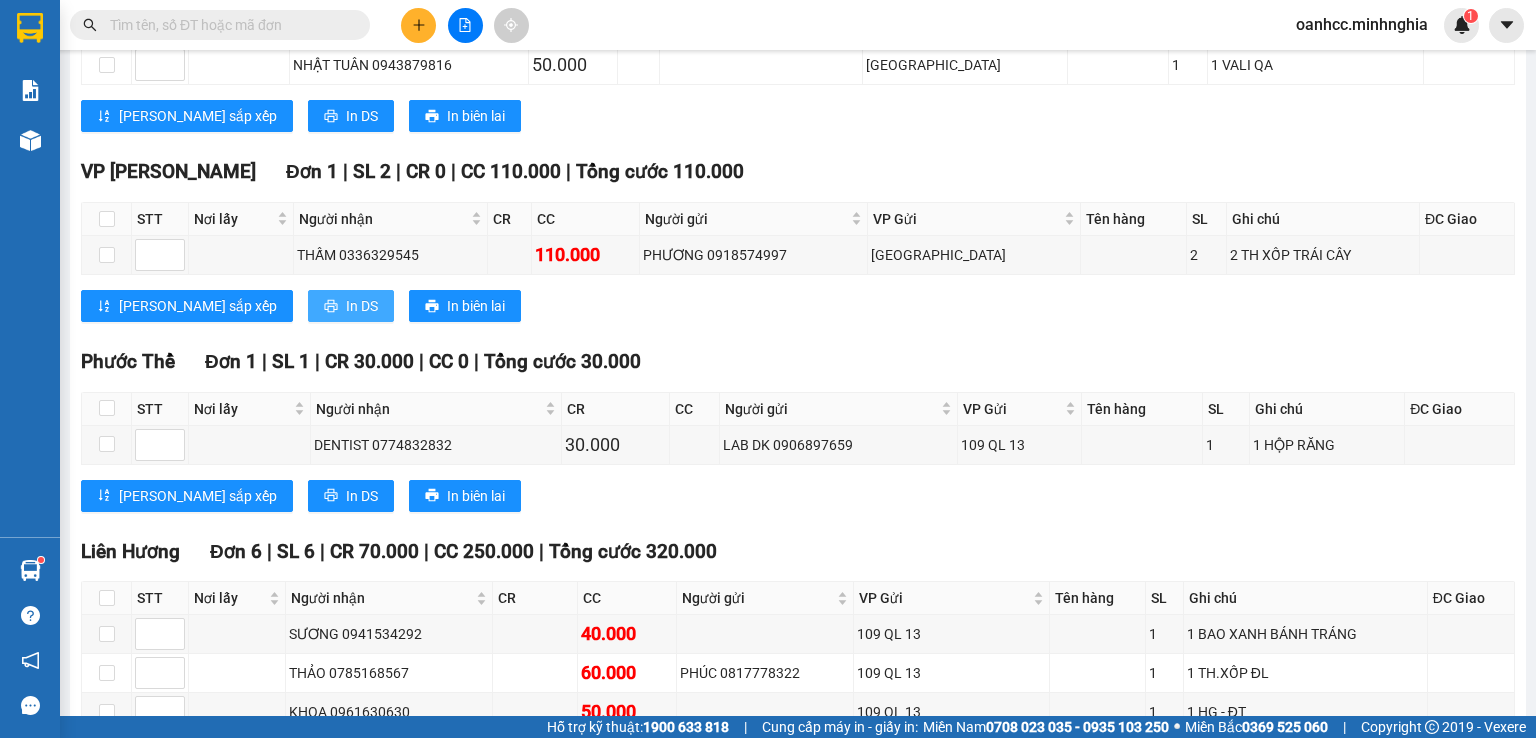 scroll, scrollTop: 0, scrollLeft: 0, axis: both 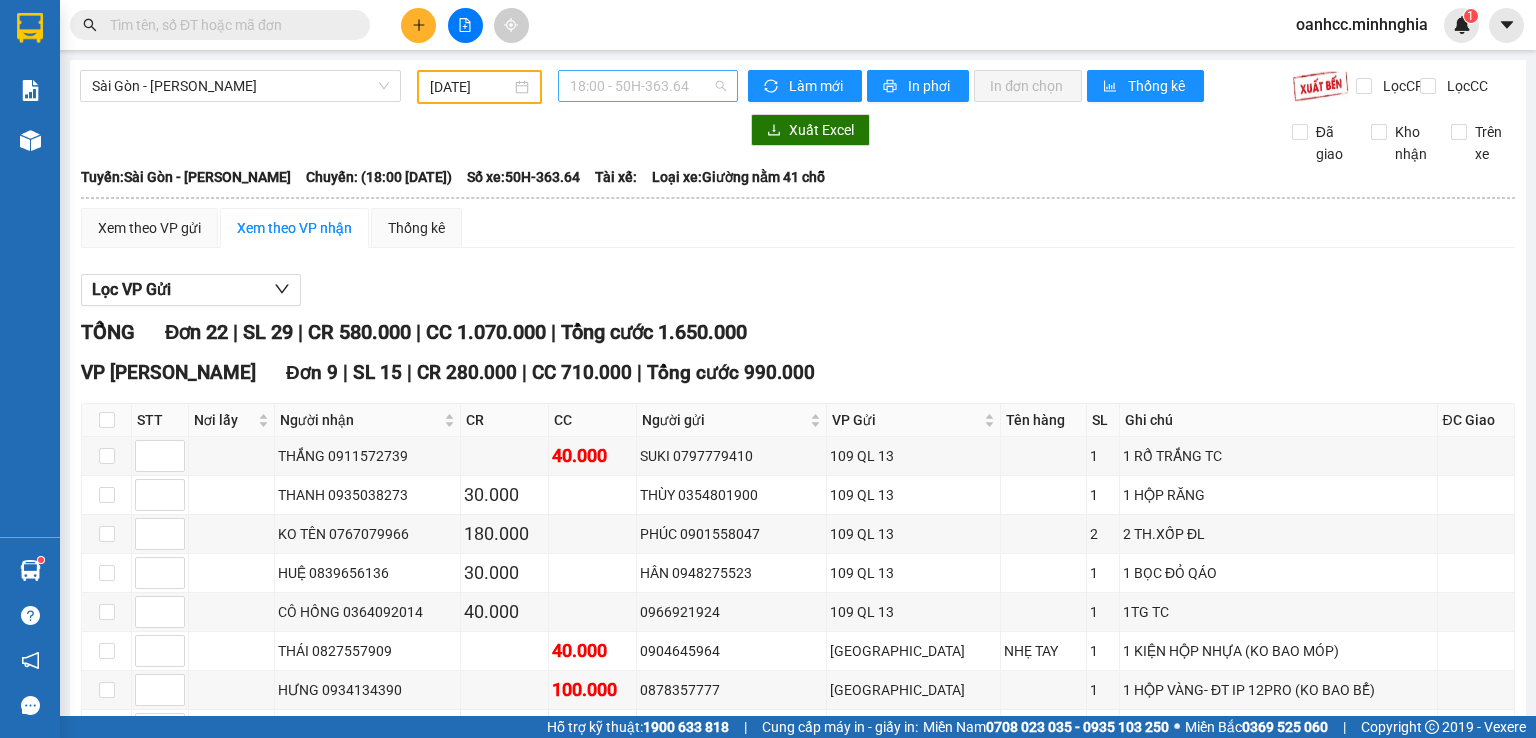 click on "18:00     - 50H-363.64" at bounding box center [648, 86] 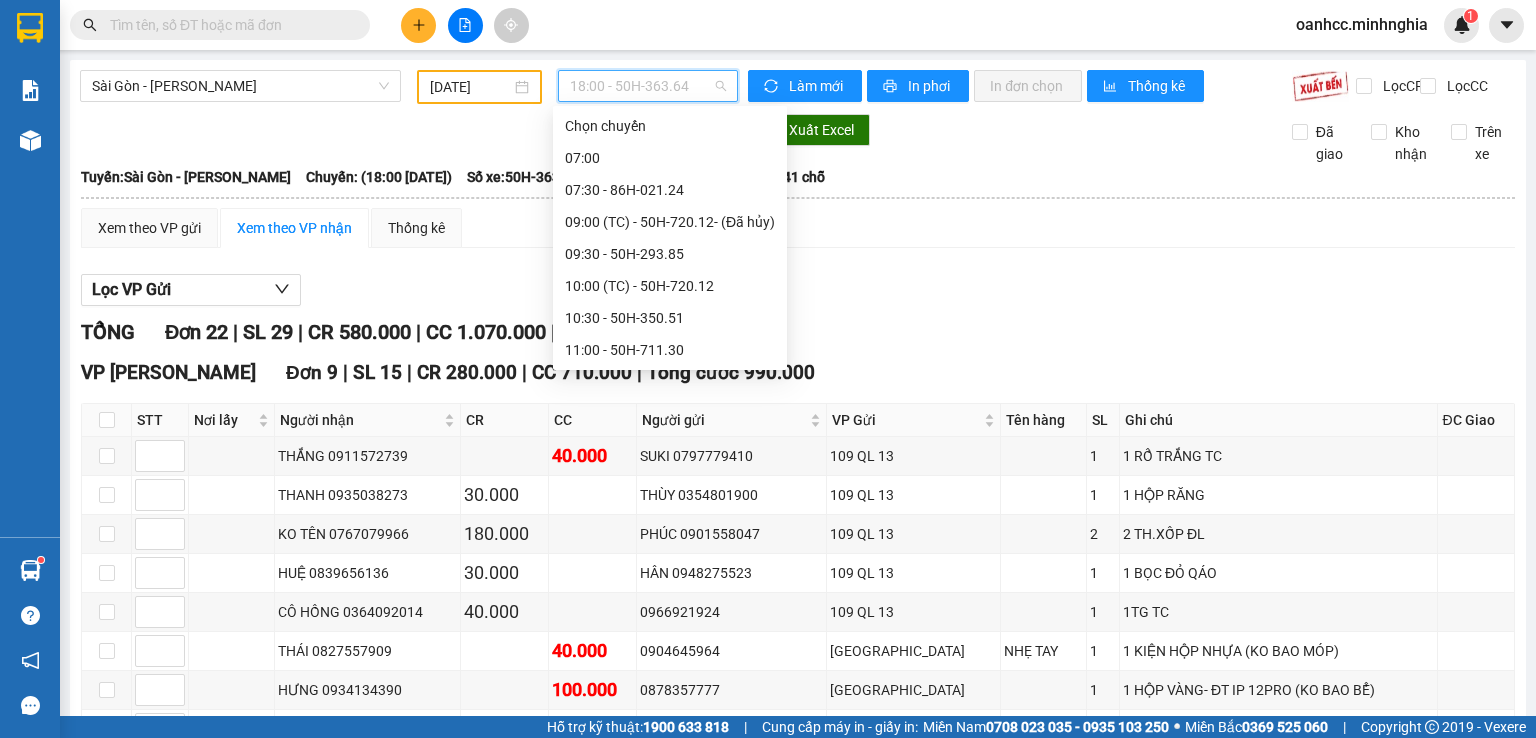 click on "15:00   (TC)   - 50H-300.42" at bounding box center (670, 478) 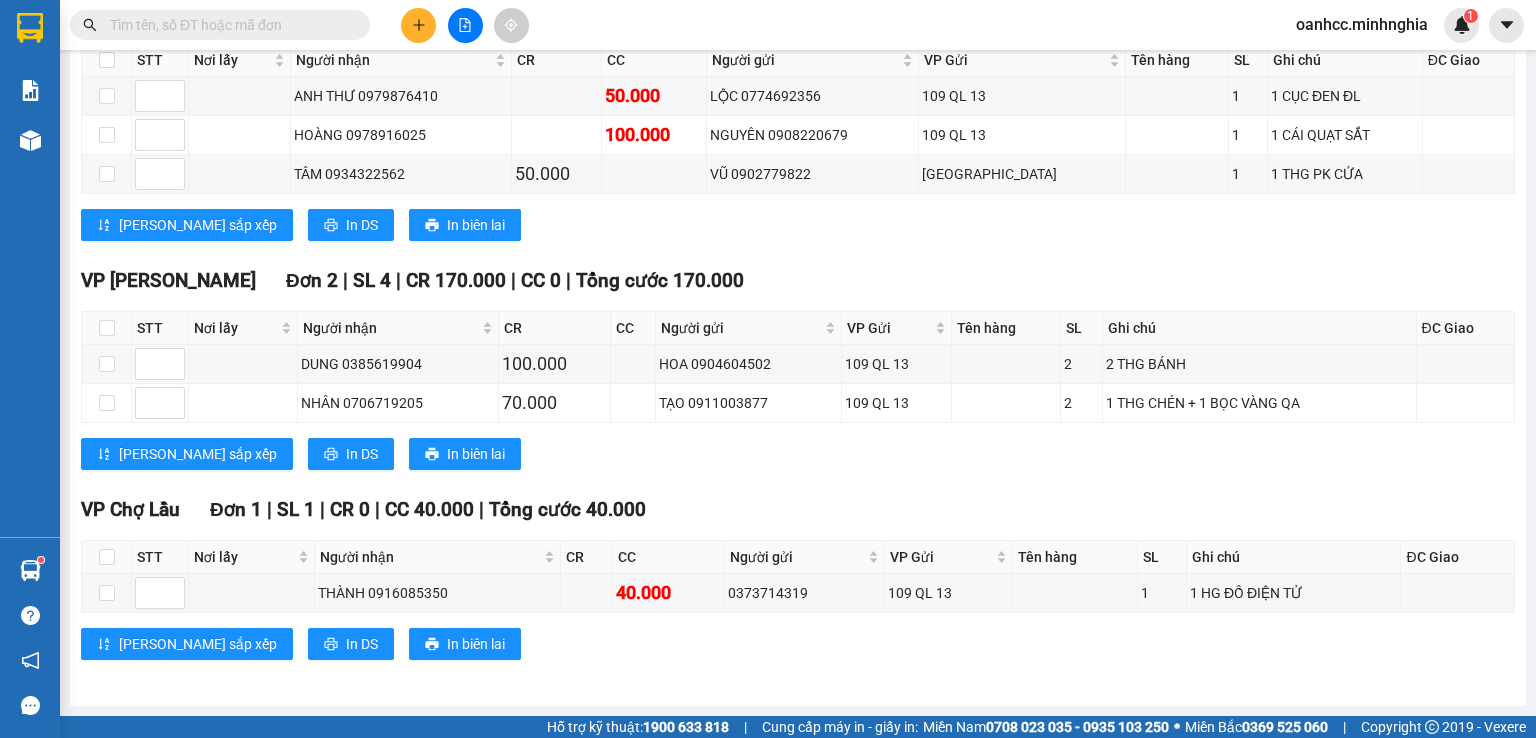 scroll, scrollTop: 0, scrollLeft: 0, axis: both 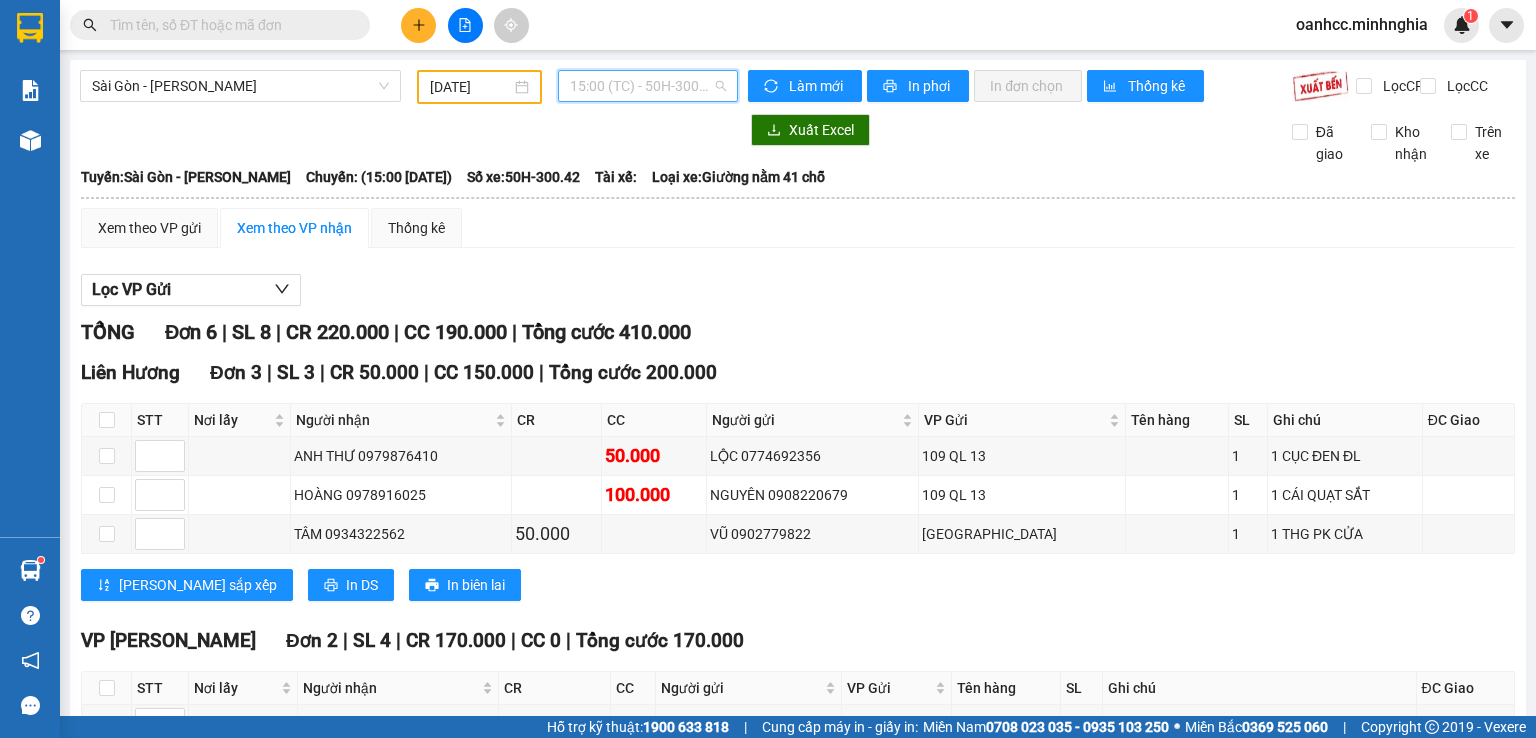 click on "15:00   (TC)   - 50H-300.42" at bounding box center [648, 86] 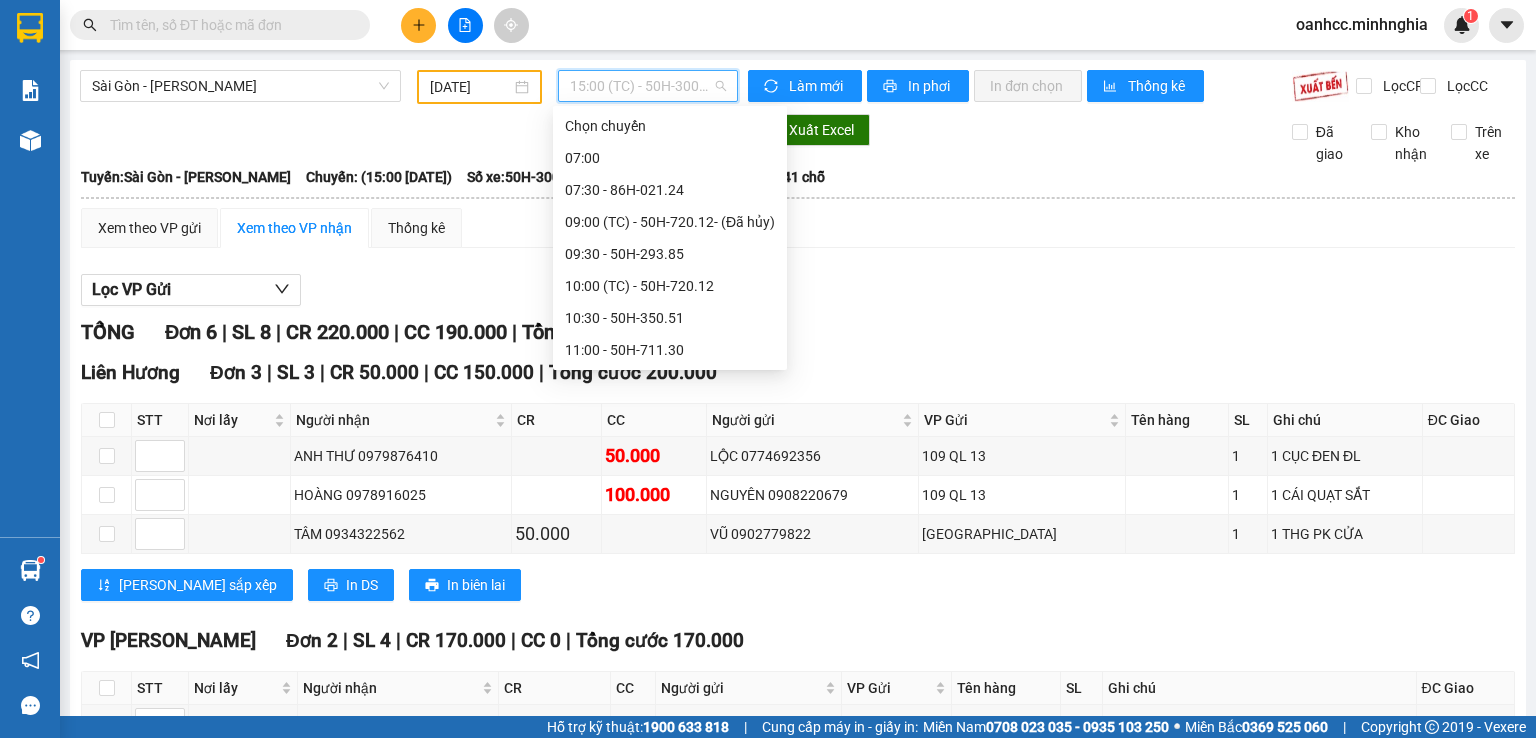 click on "14:30     - 50H-302.50" at bounding box center [670, 446] 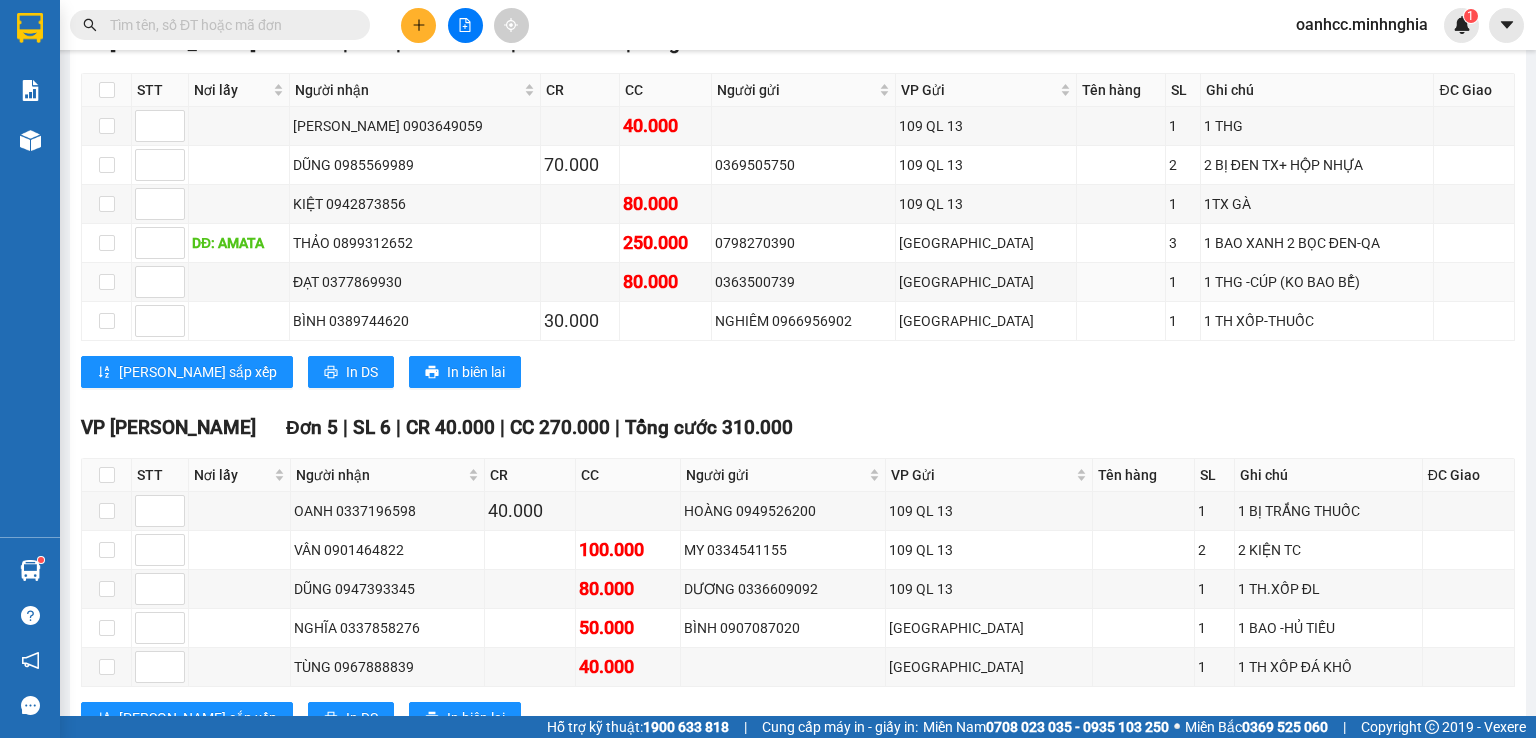 scroll, scrollTop: 0, scrollLeft: 0, axis: both 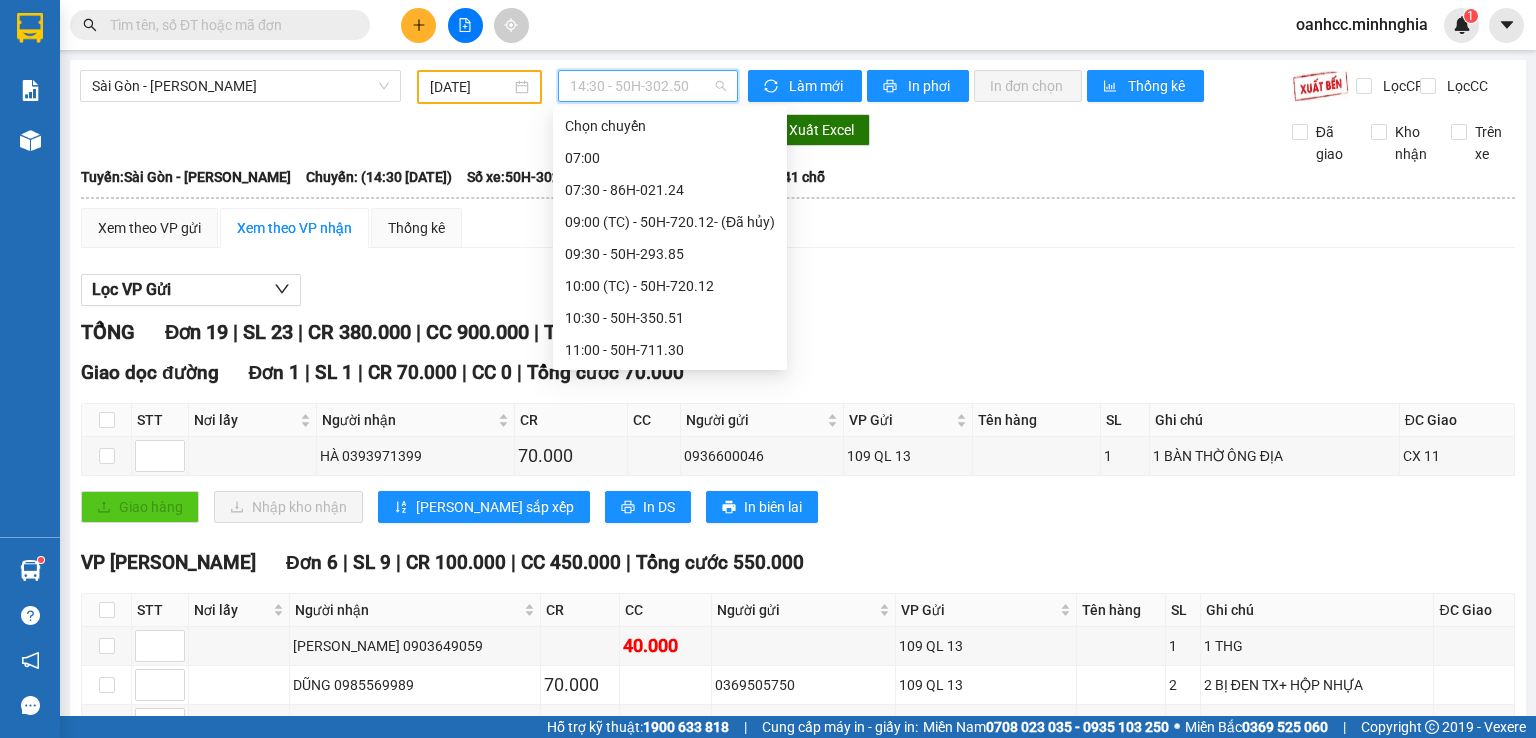 click on "14:30     - 50H-302.50" at bounding box center (648, 86) 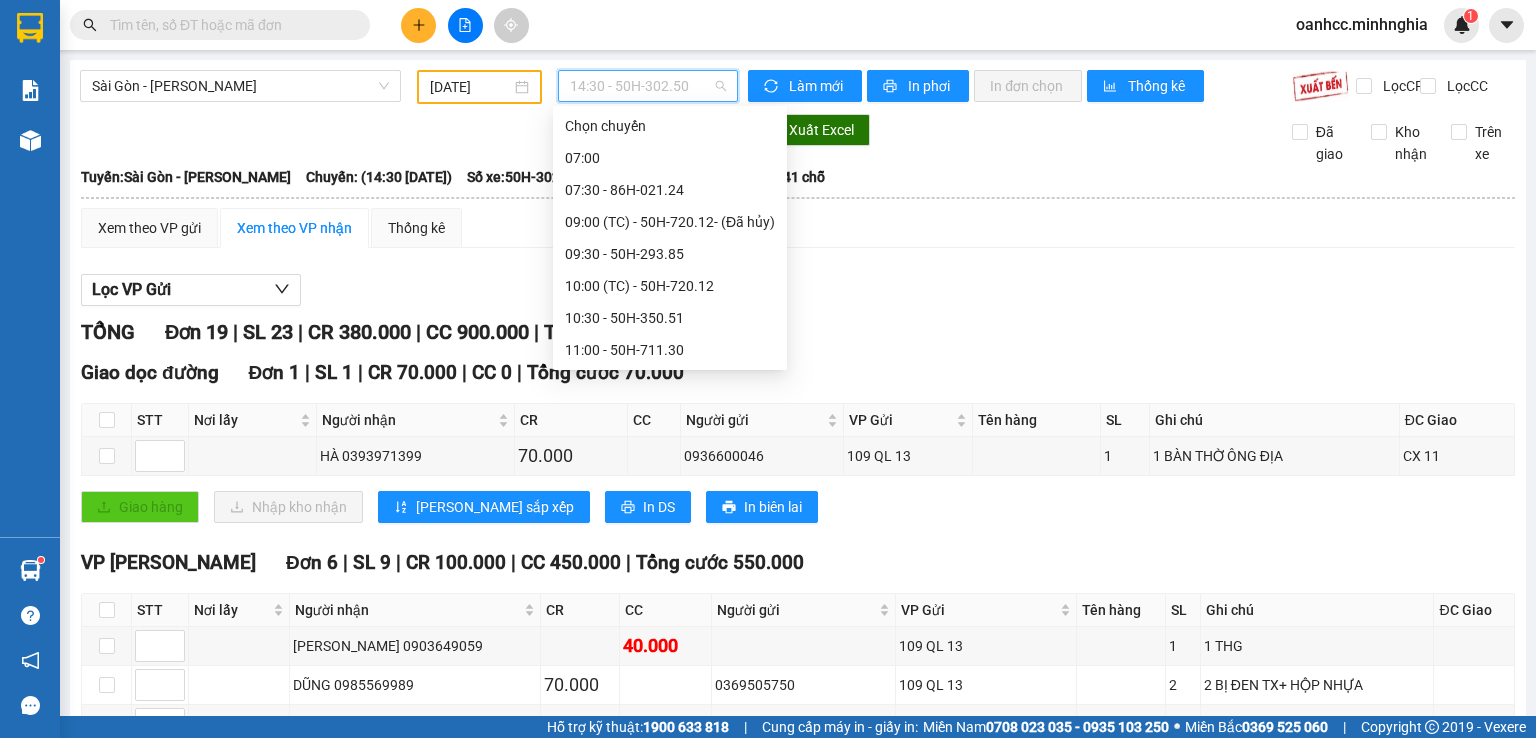 scroll, scrollTop: 88, scrollLeft: 0, axis: vertical 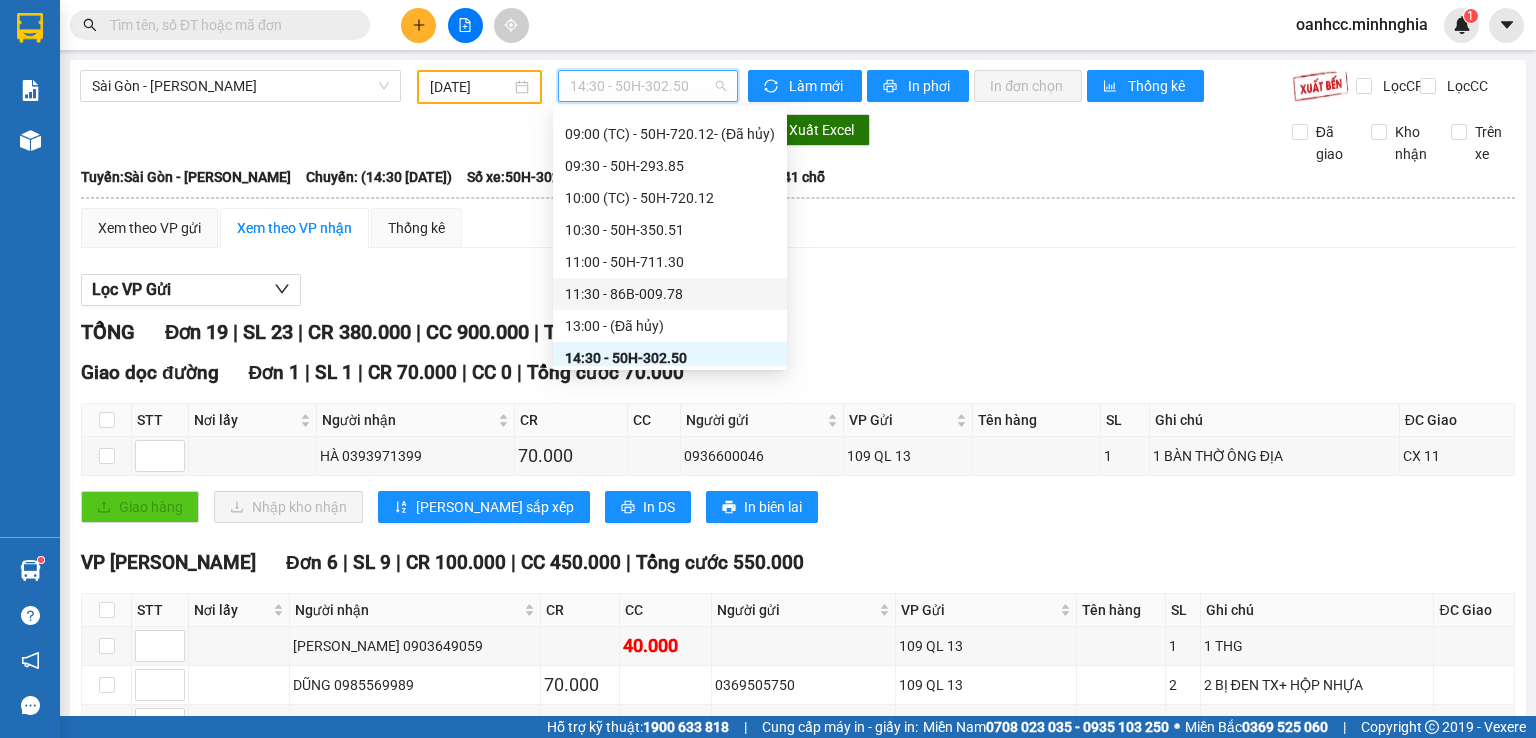 click on "11:30     - 86B-009.78" at bounding box center [670, 294] 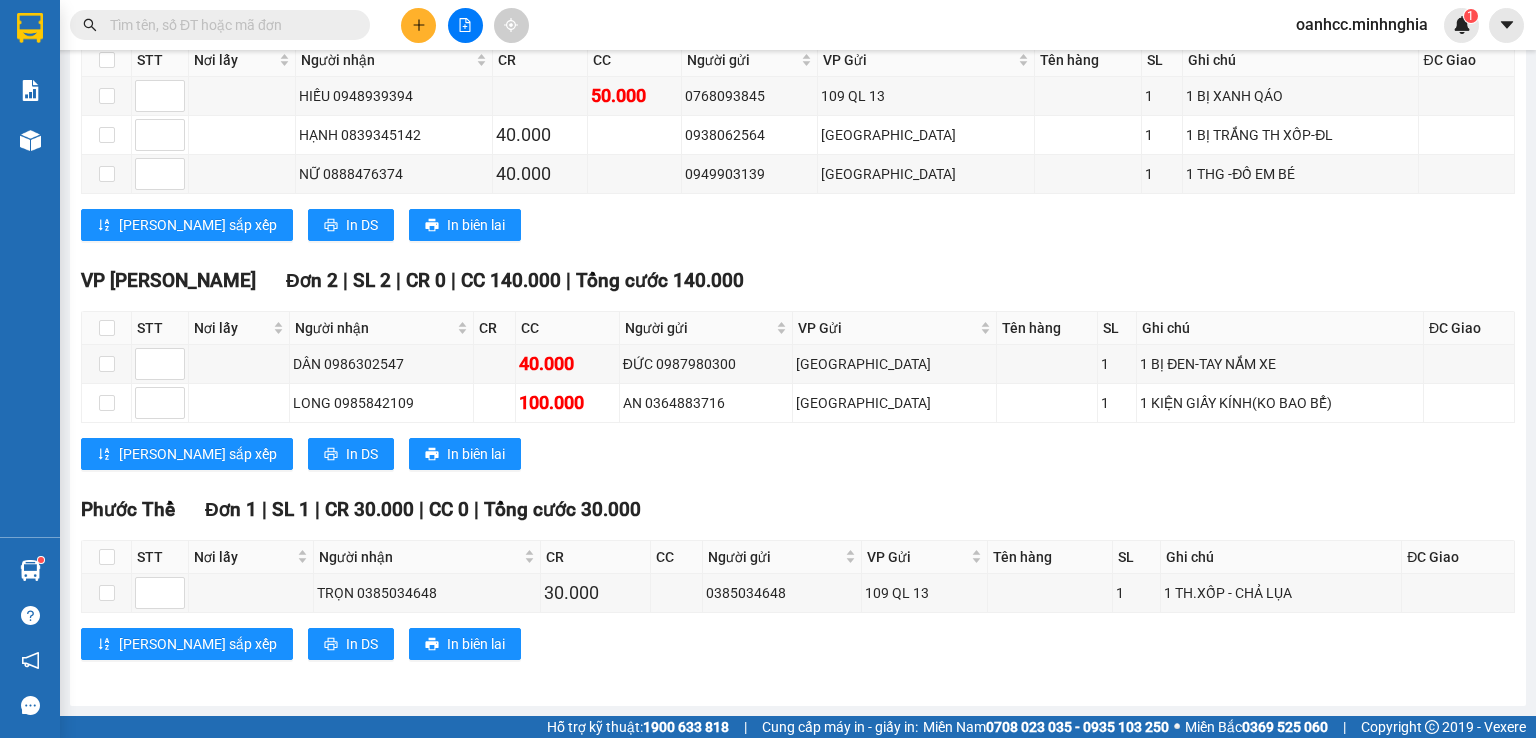 scroll, scrollTop: 0, scrollLeft: 0, axis: both 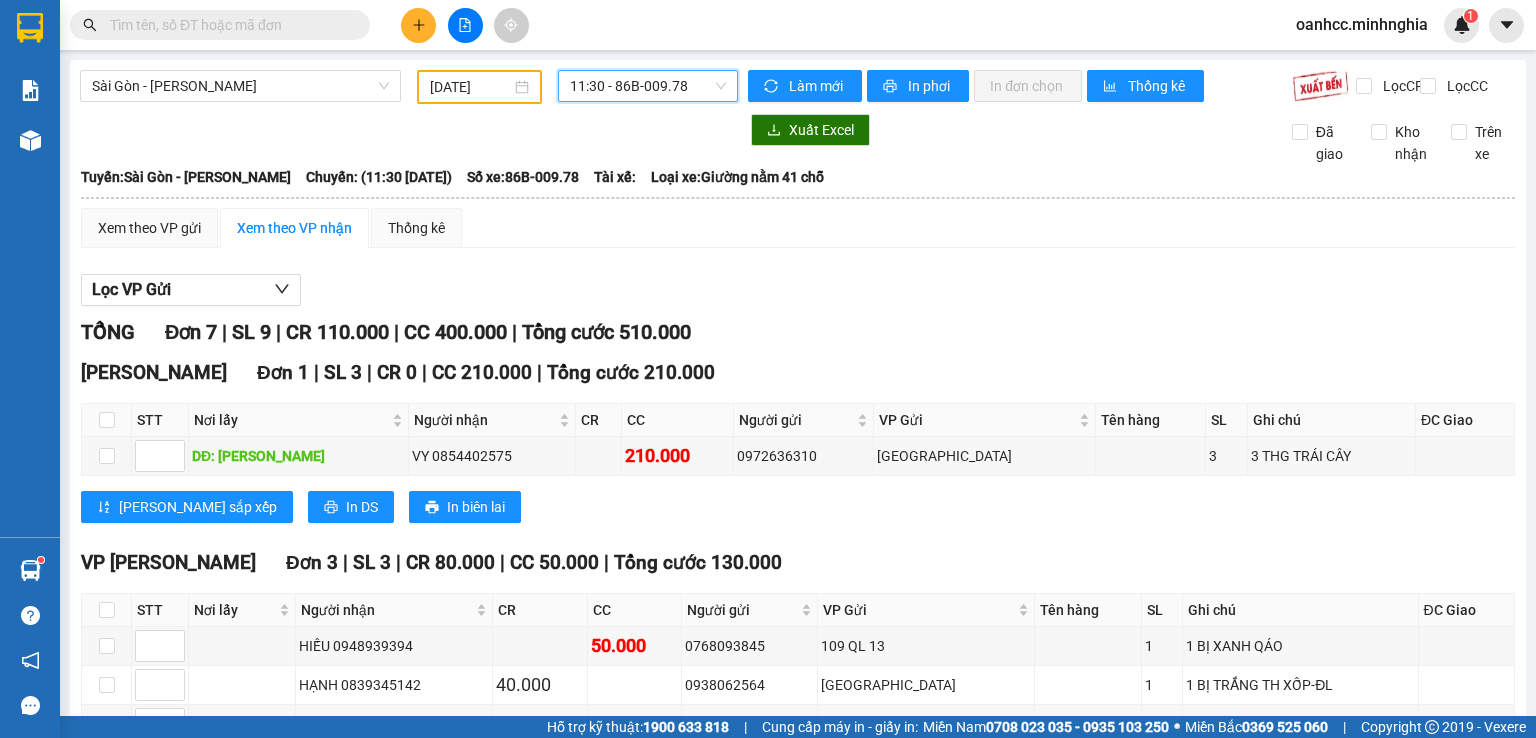 click on "11:30     - 86B-009.78" at bounding box center [648, 86] 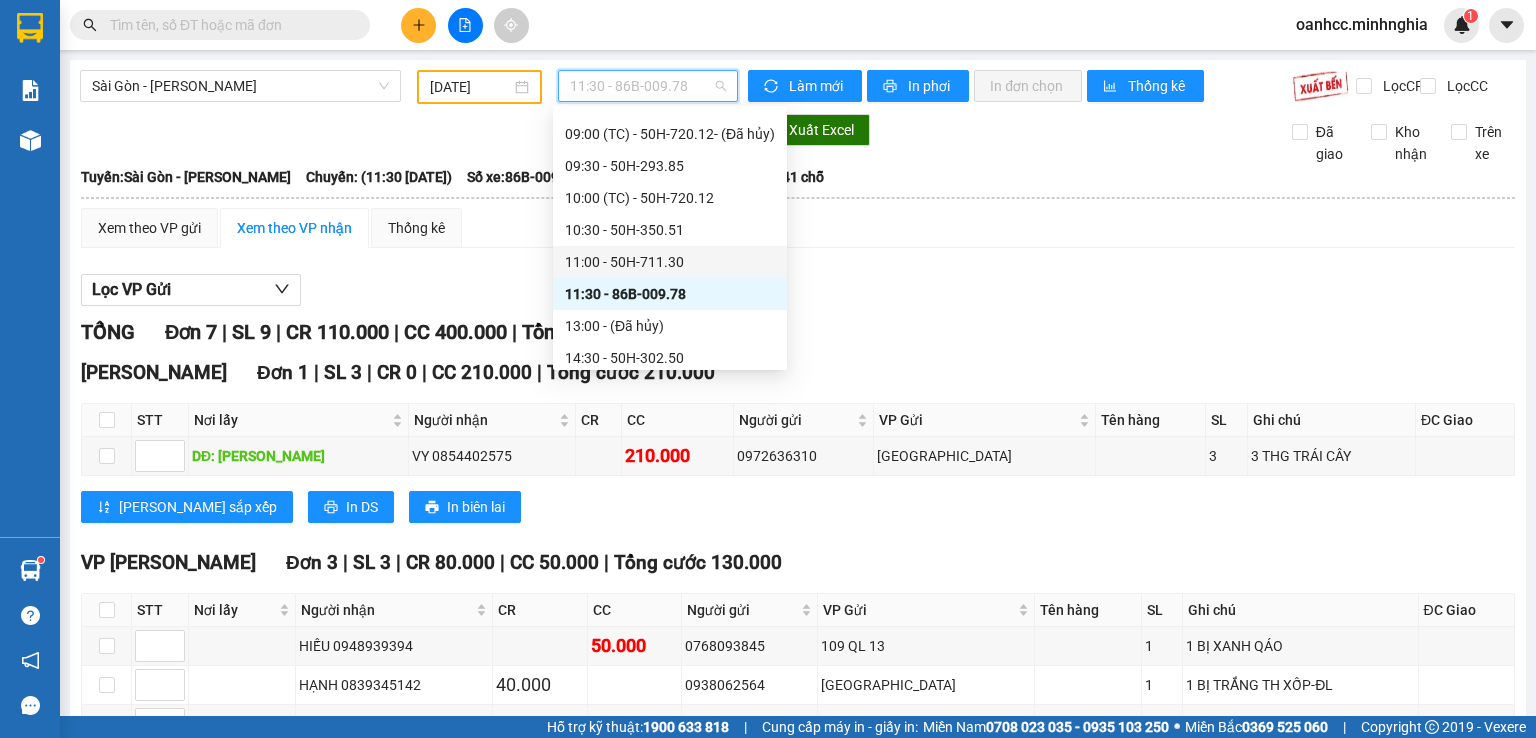 click on "11:00     - 50H-711.30" at bounding box center (670, 262) 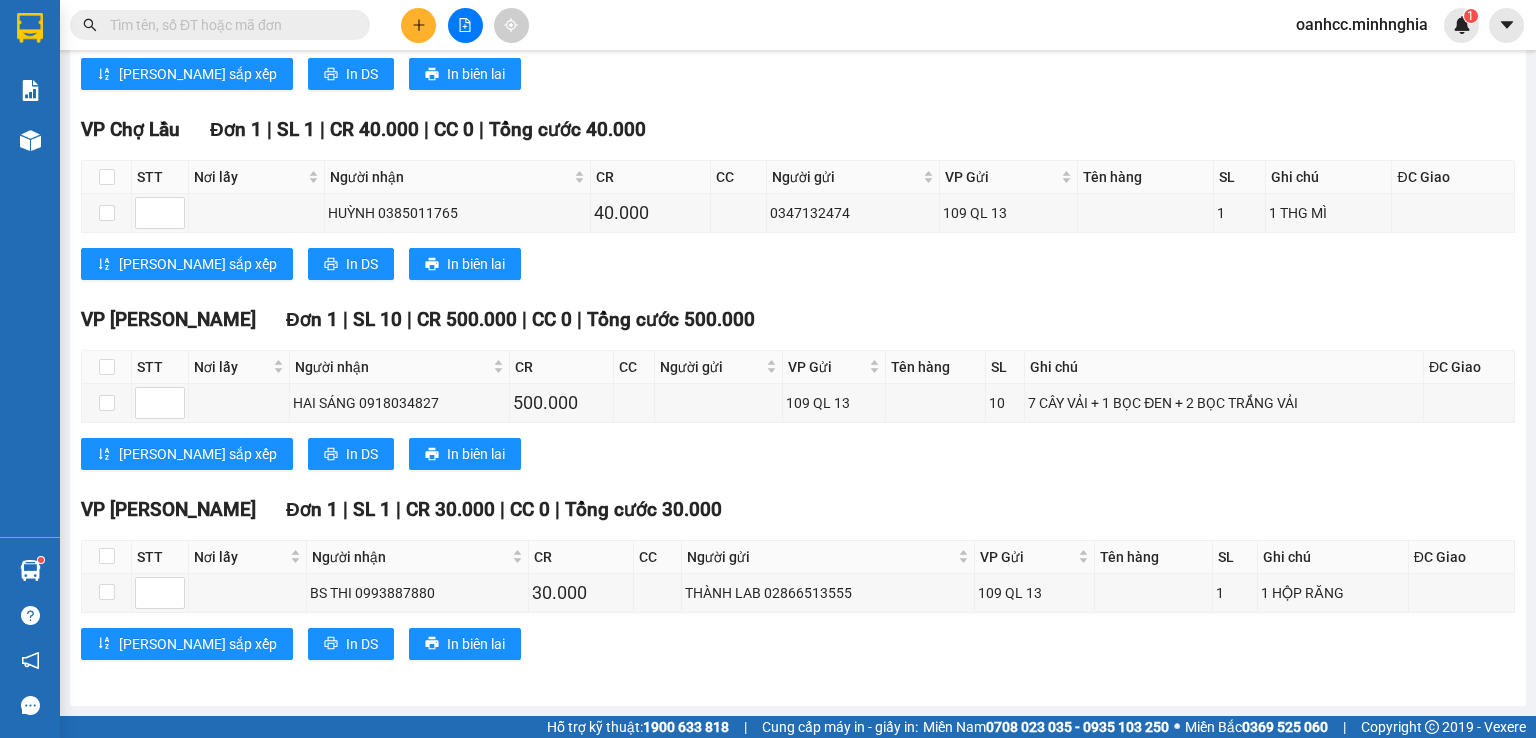scroll, scrollTop: 0, scrollLeft: 0, axis: both 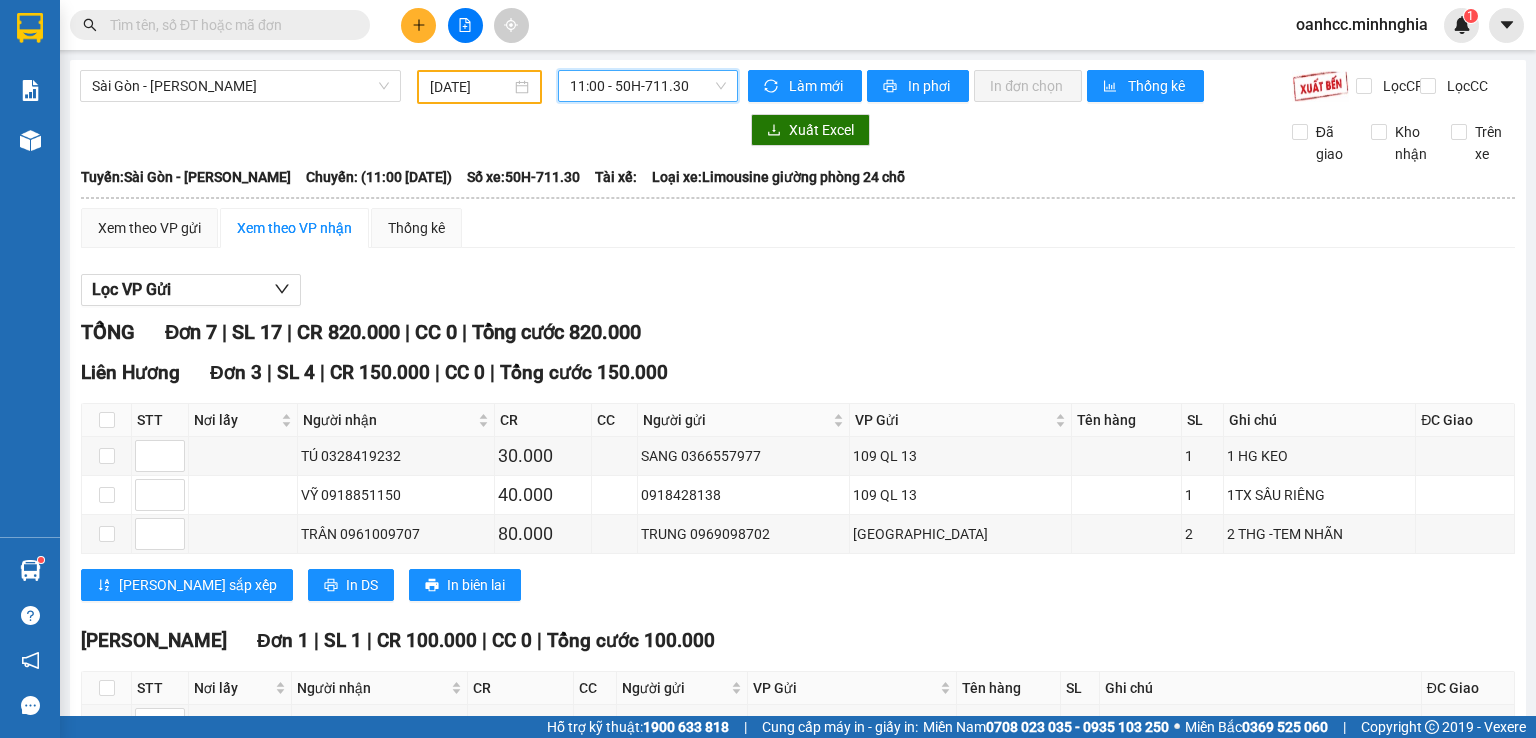 click on "11:00     - 50H-711.30" at bounding box center [648, 86] 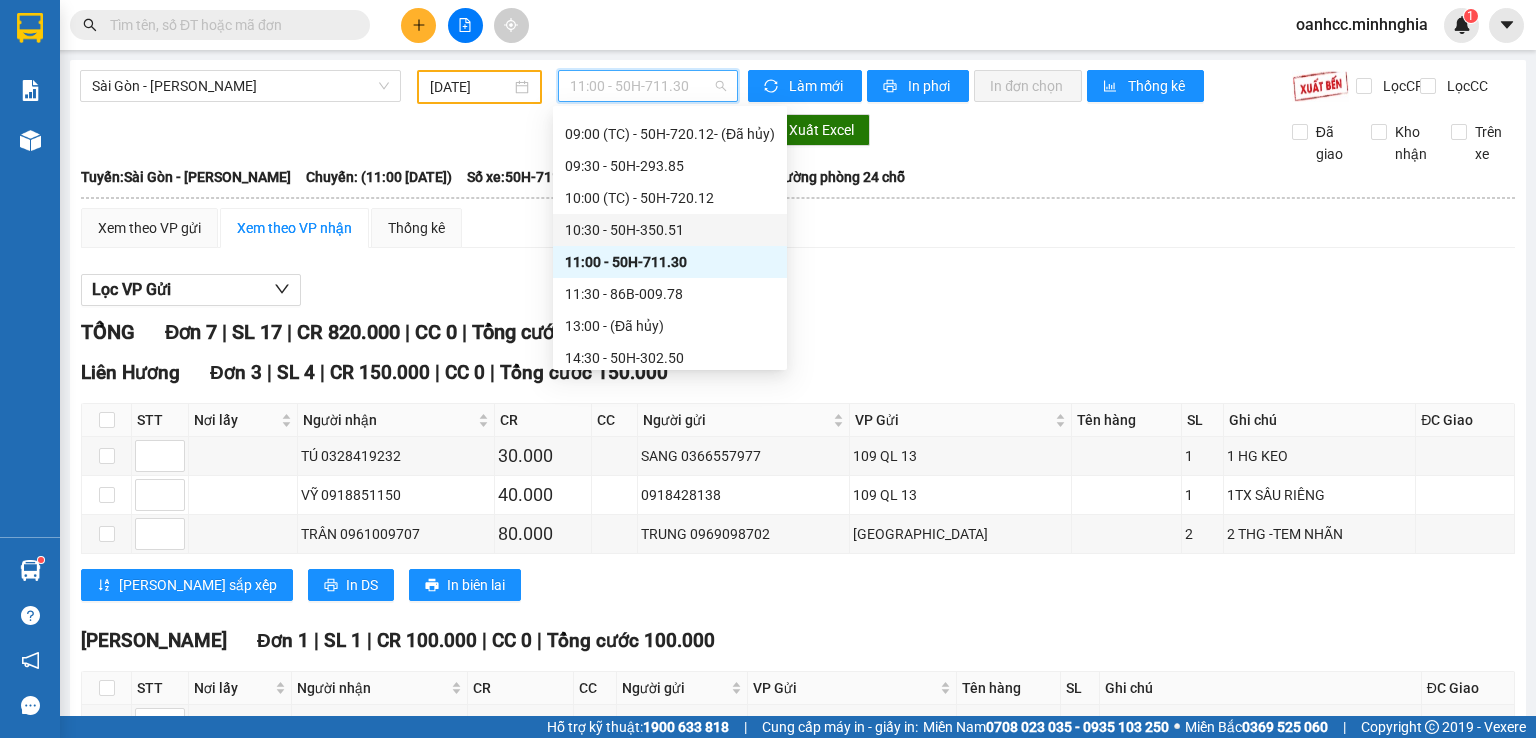 click on "10:30     - 50H-350.51" at bounding box center (670, 230) 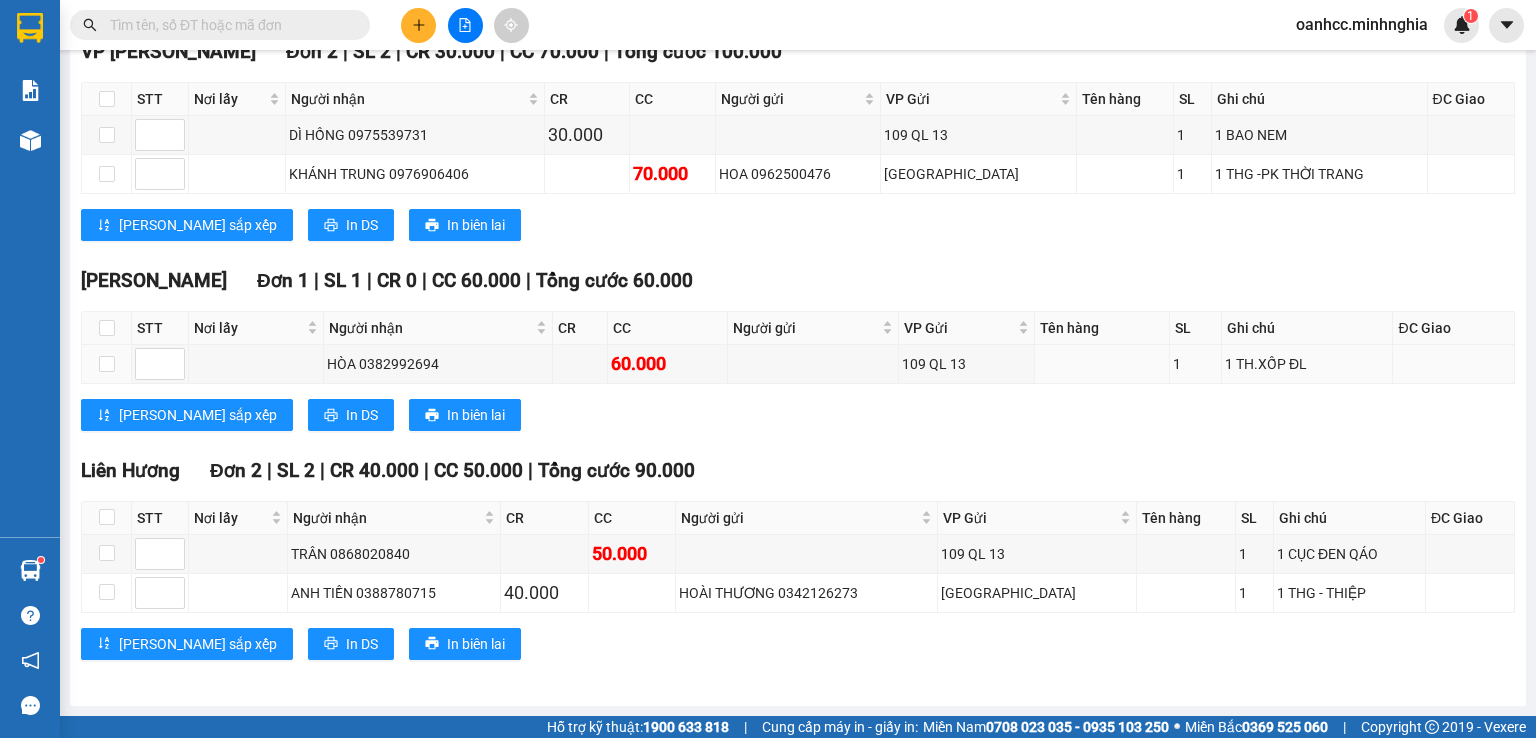 scroll, scrollTop: 0, scrollLeft: 0, axis: both 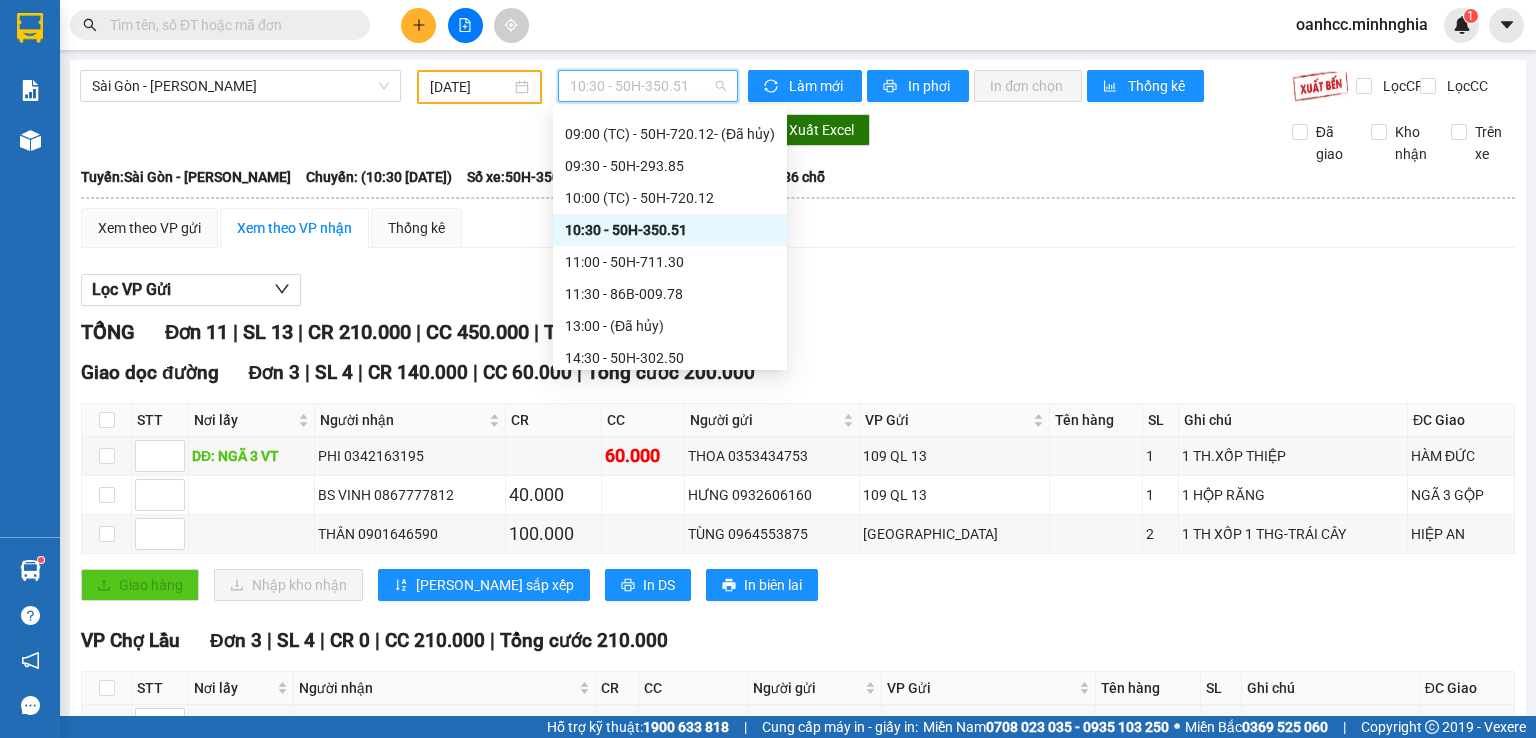 click on "10:30     - 50H-350.51" at bounding box center (648, 86) 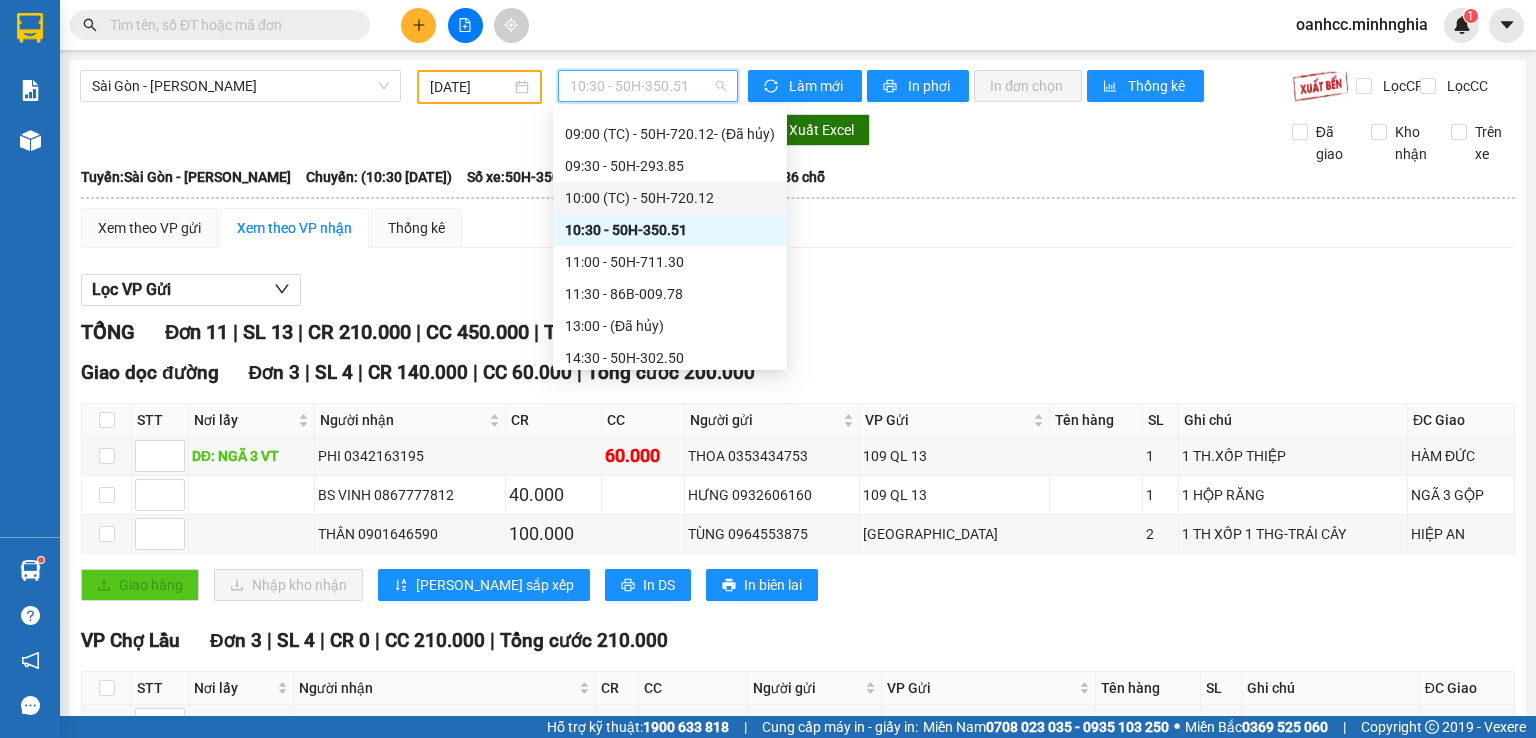 click on "10:00   (TC)   - 50H-720.12" at bounding box center [670, 198] 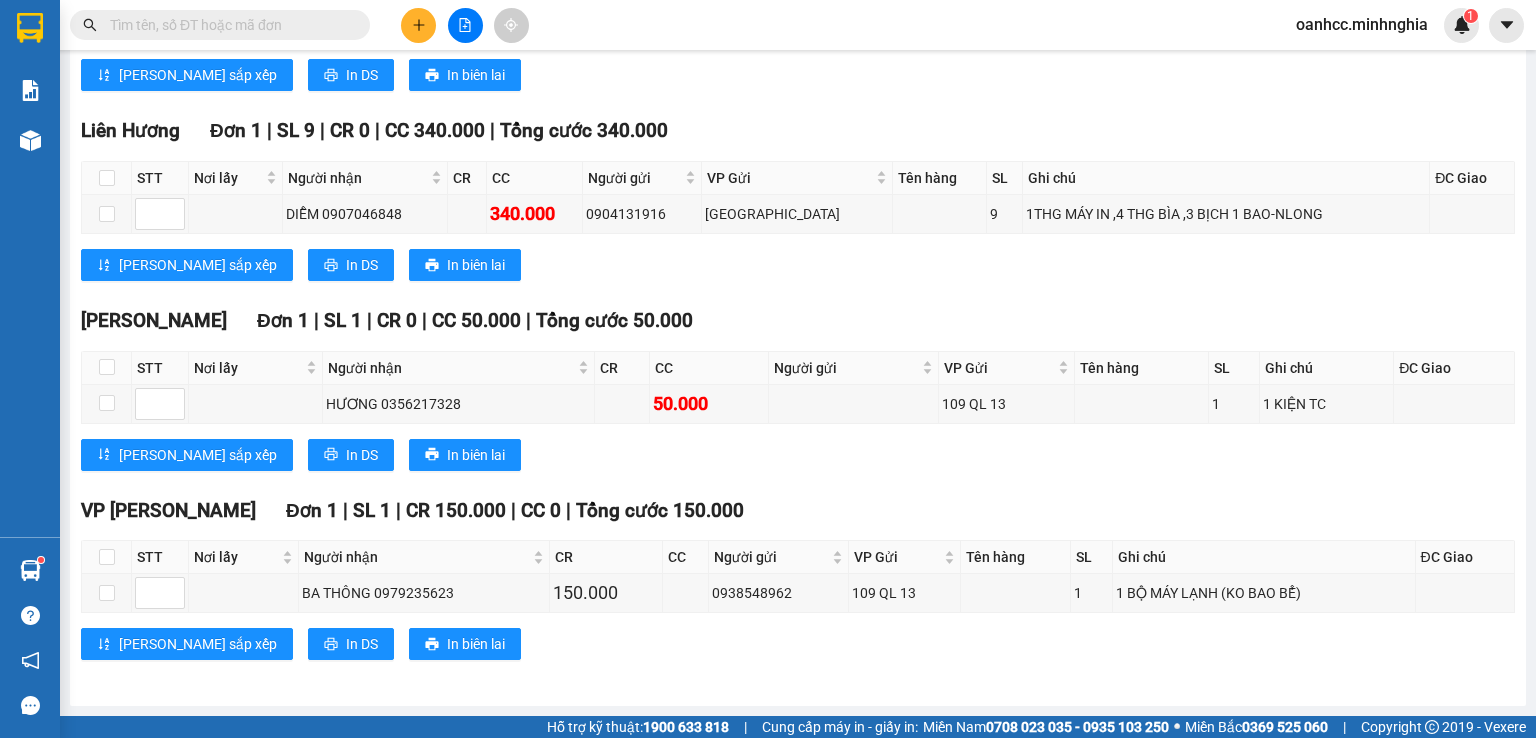 scroll, scrollTop: 0, scrollLeft: 0, axis: both 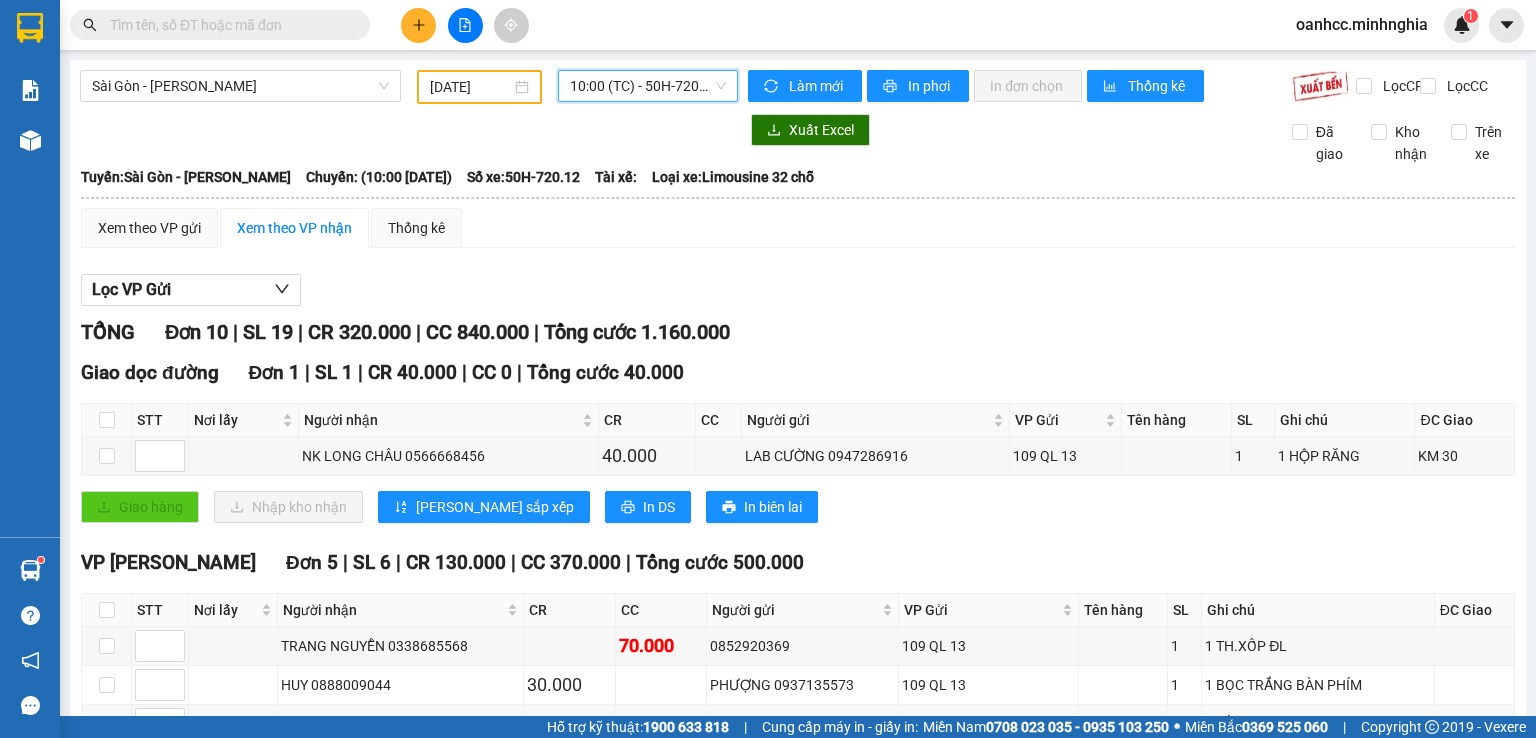 click on "10:00   (TC)   - 50H-720.12" at bounding box center [648, 86] 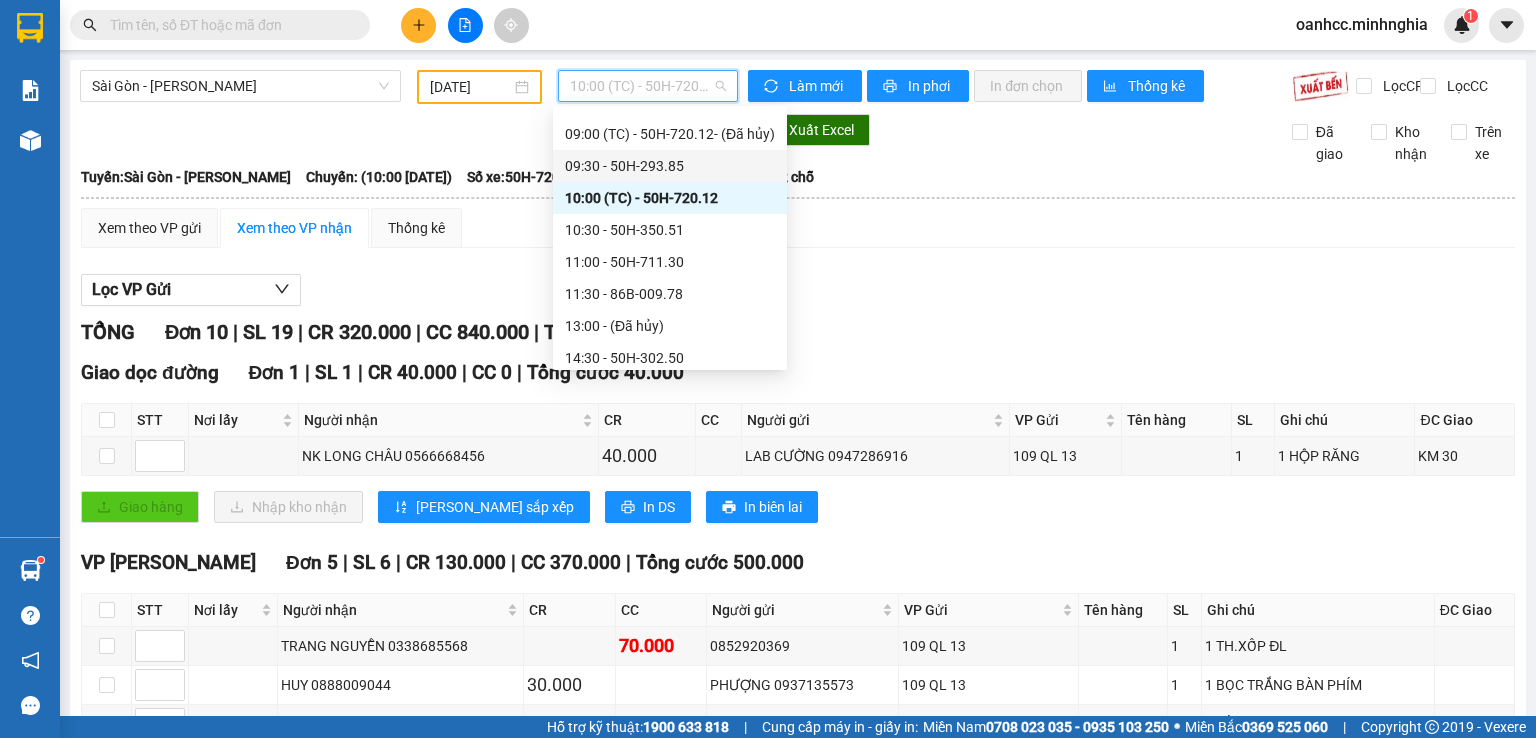 click on "09:30     - 50H-293.85" at bounding box center (670, 166) 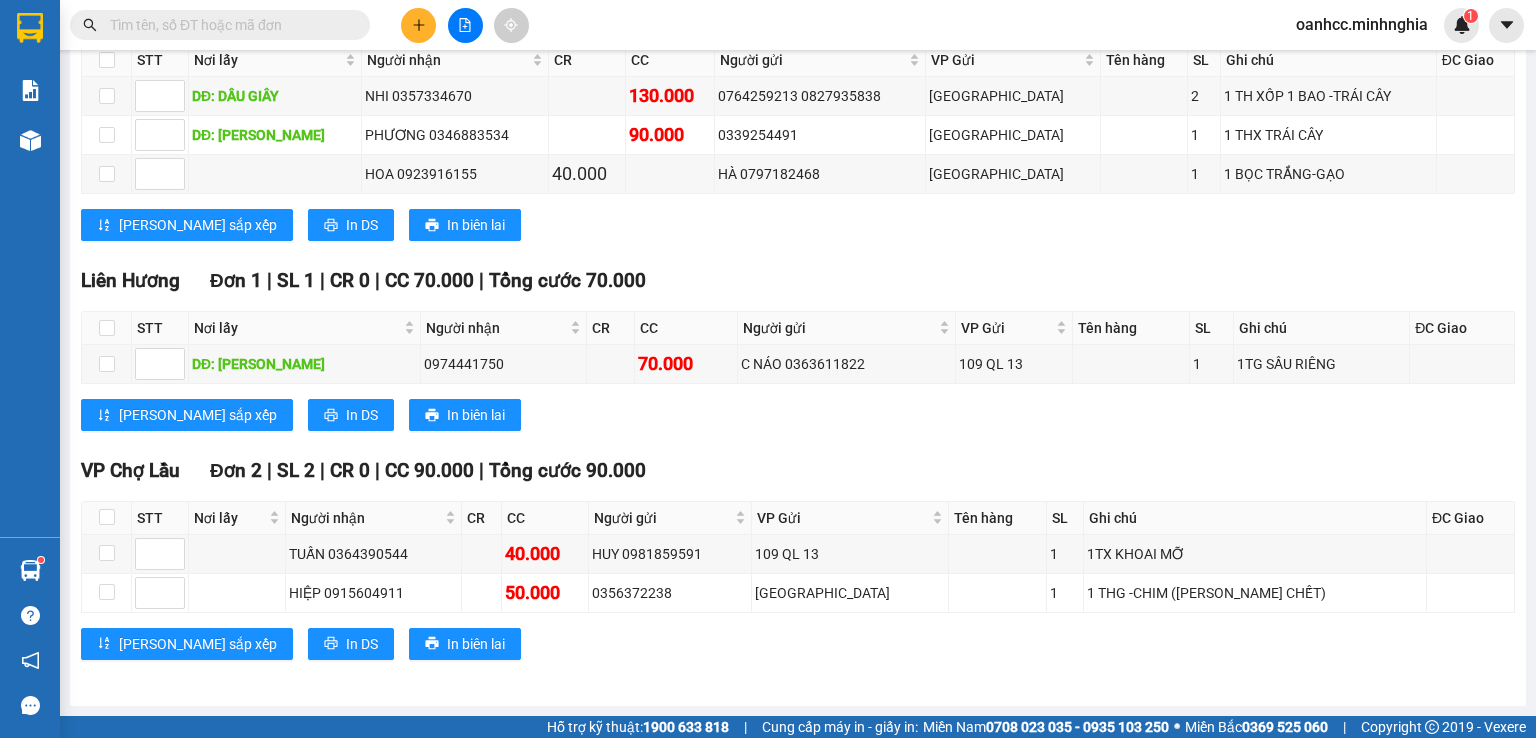 scroll, scrollTop: 0, scrollLeft: 0, axis: both 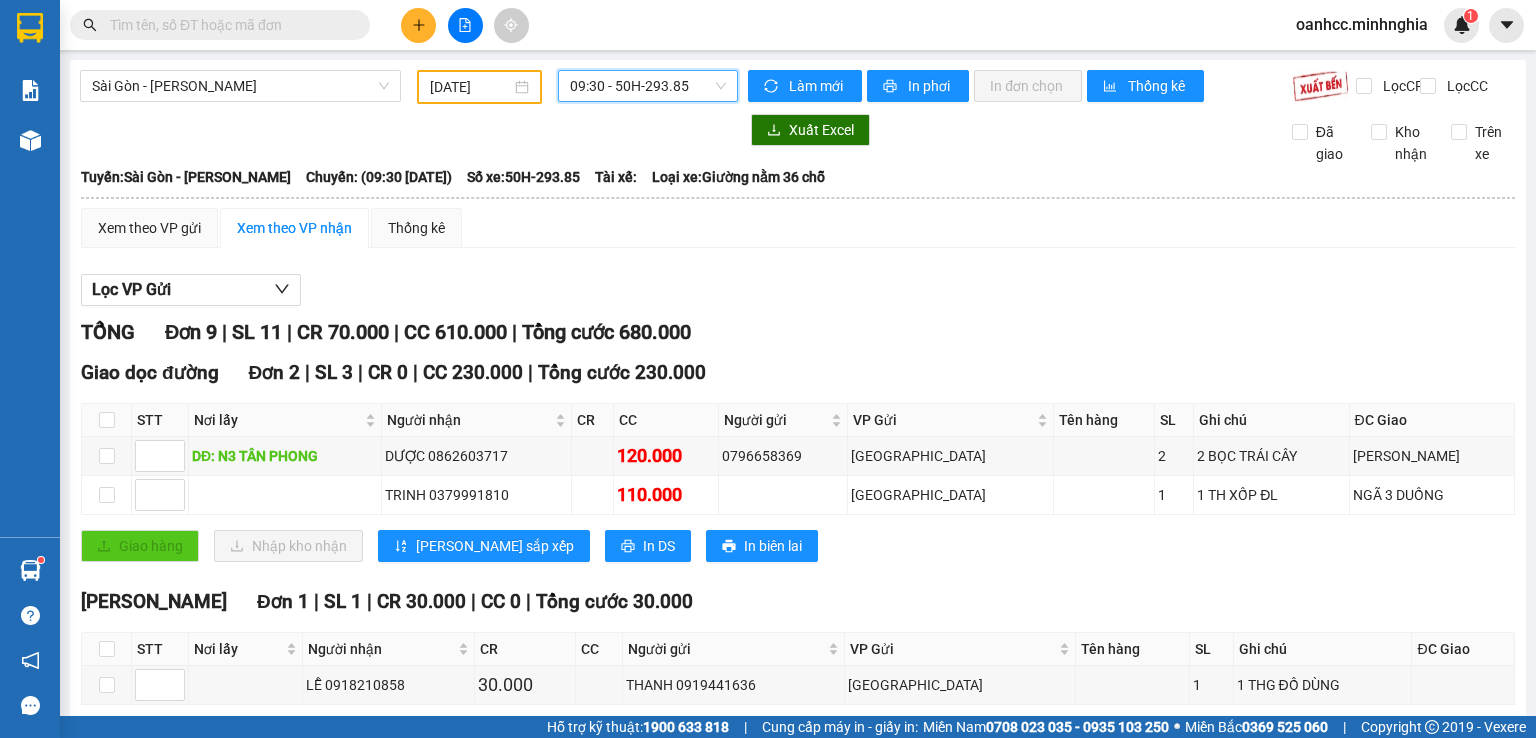 click on "09:30     - 50H-293.85" at bounding box center (648, 86) 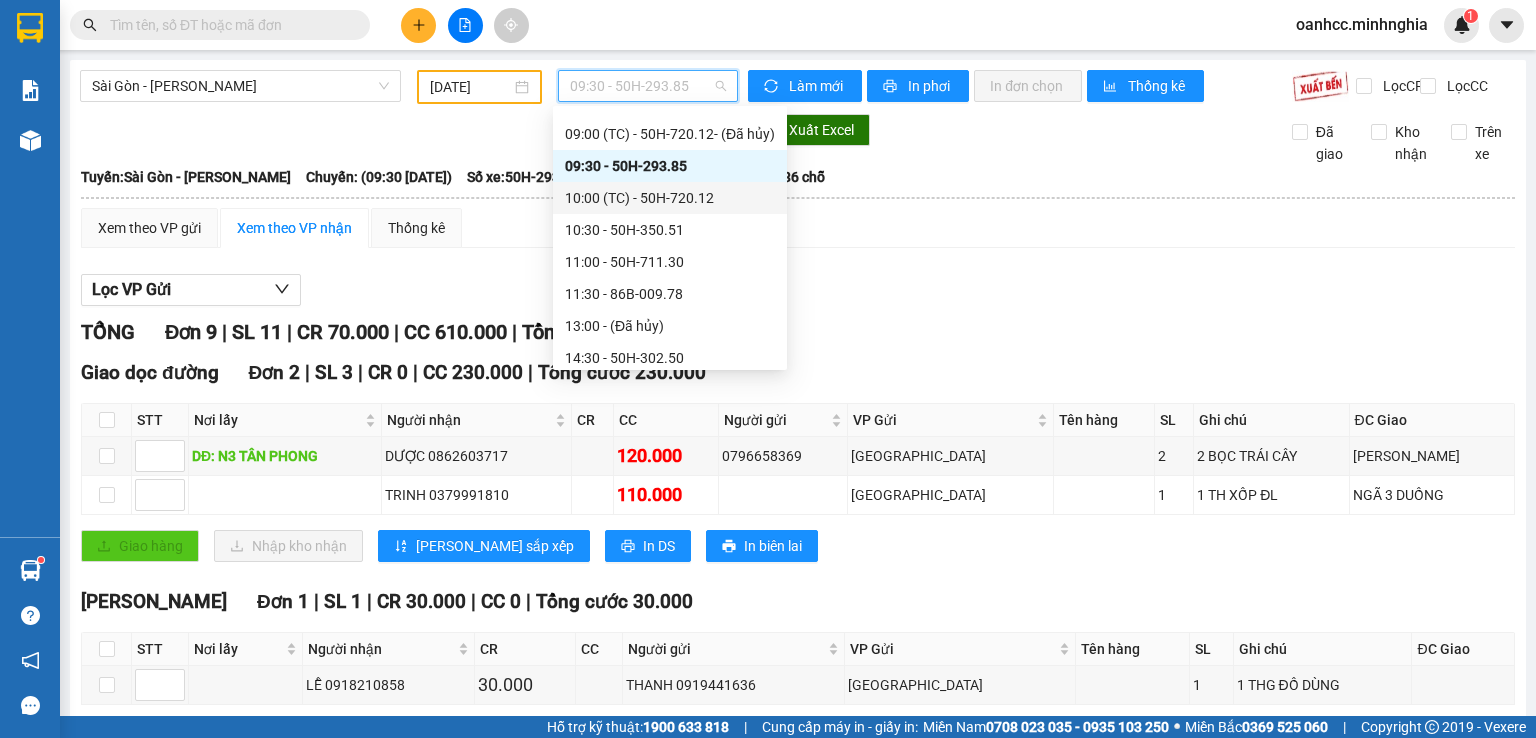 scroll, scrollTop: 0, scrollLeft: 0, axis: both 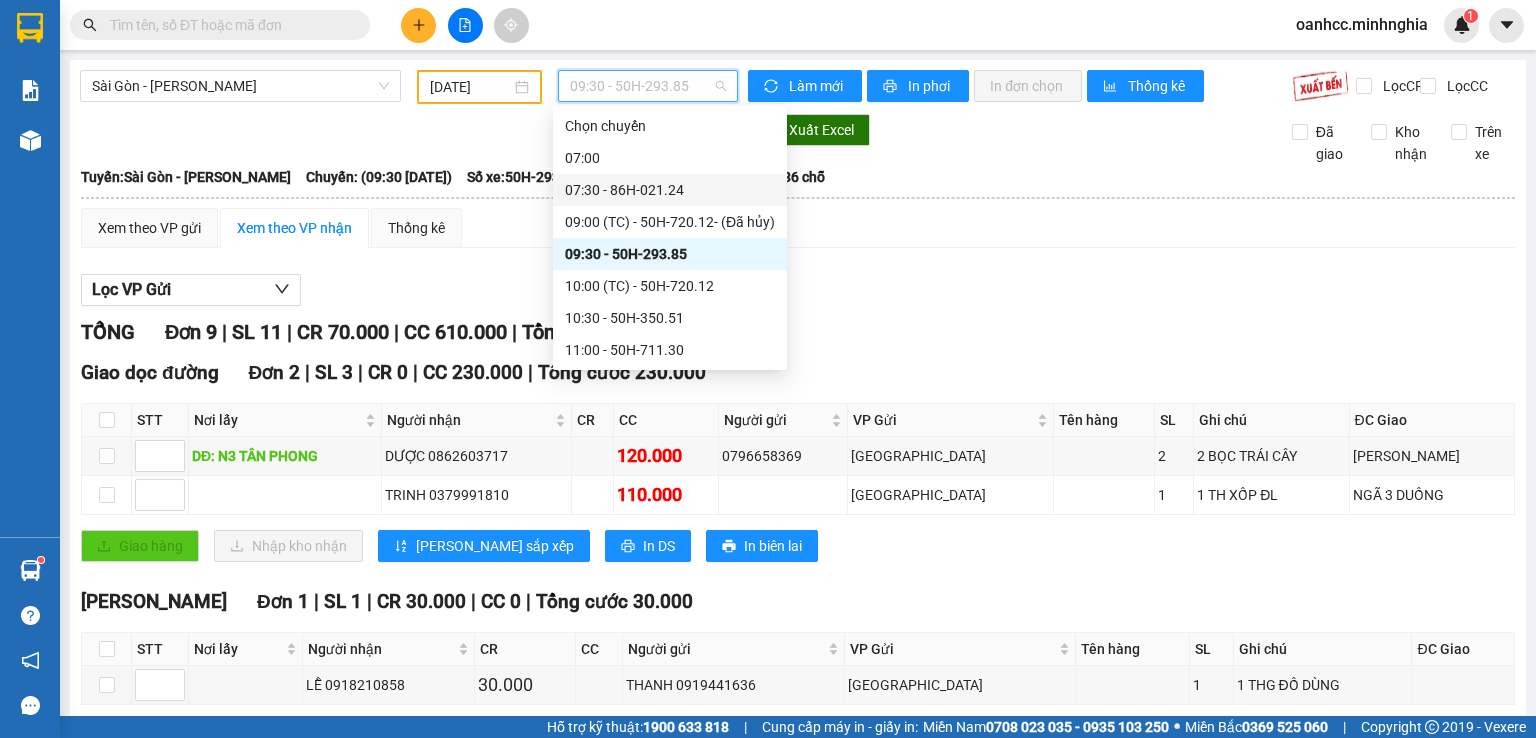 click on "07:30     - 86H-021.24" at bounding box center (670, 190) 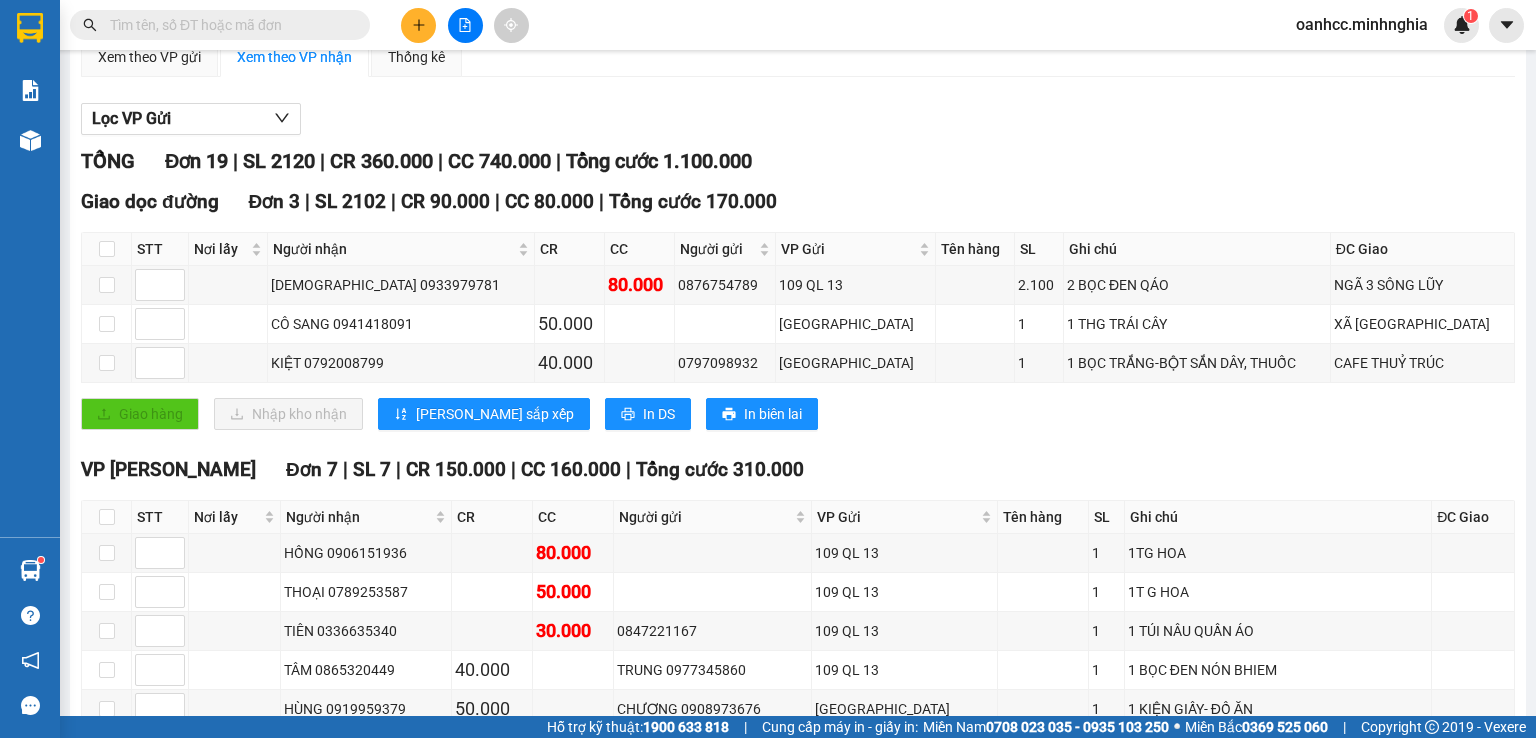 scroll, scrollTop: 0, scrollLeft: 0, axis: both 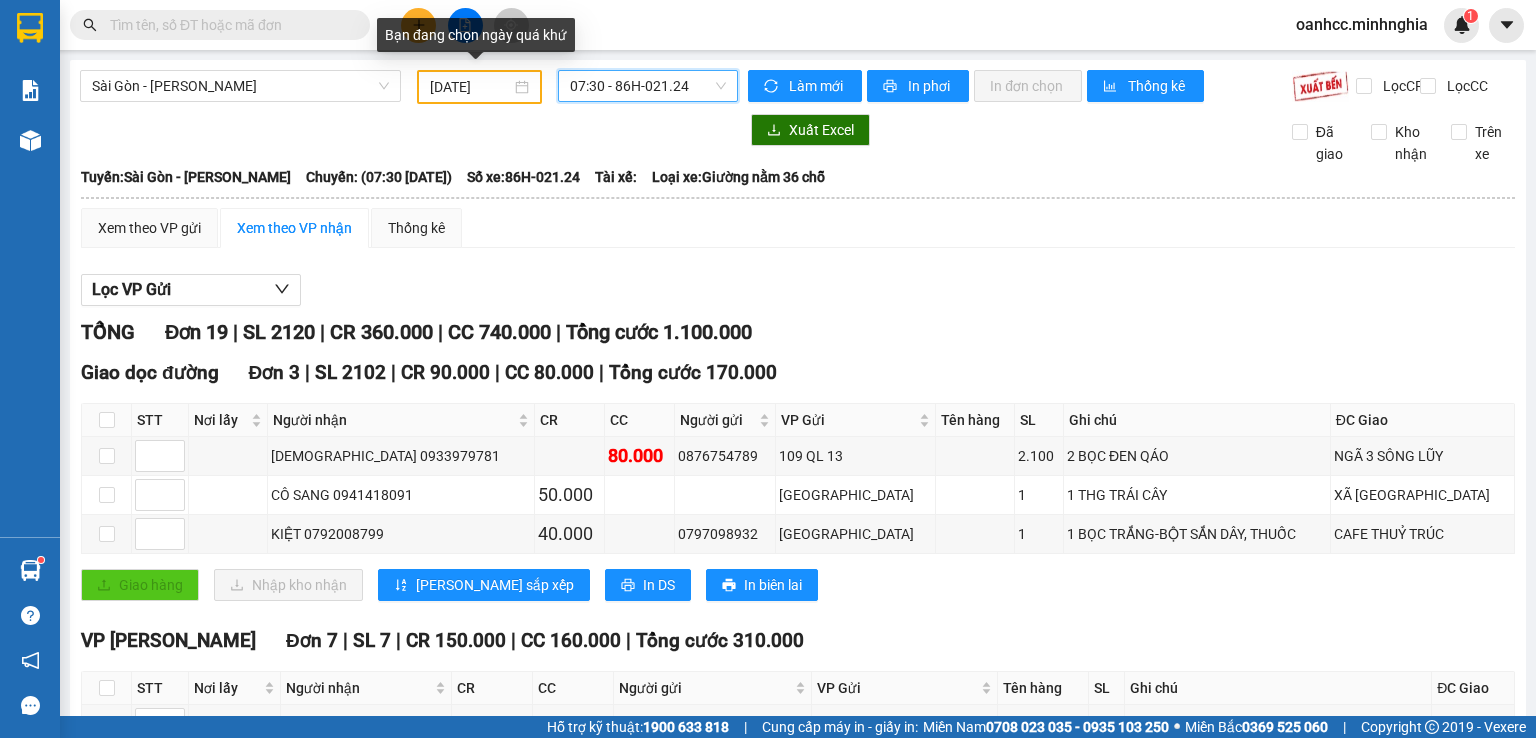 click on "[DATE]" at bounding box center [470, 87] 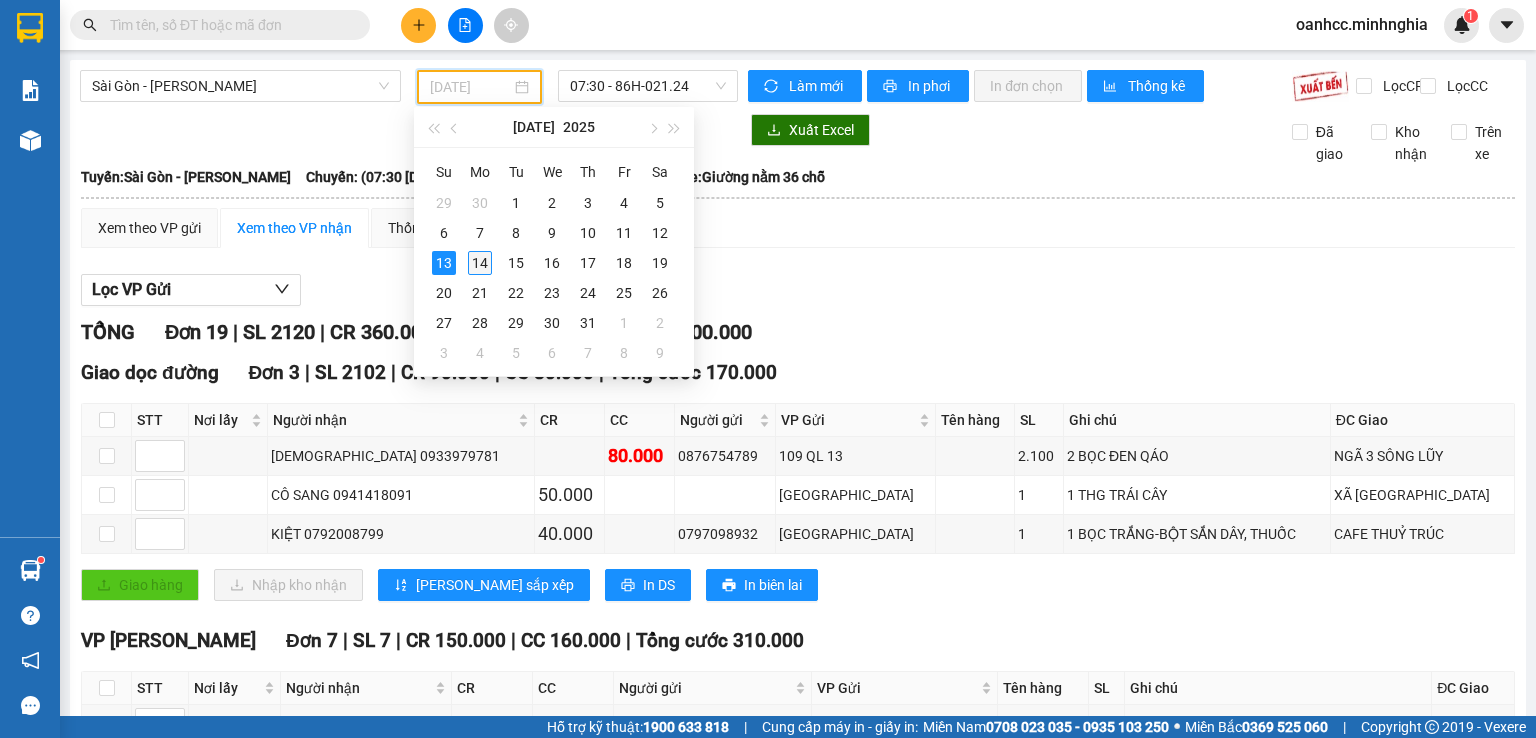 click on "14" at bounding box center [480, 263] 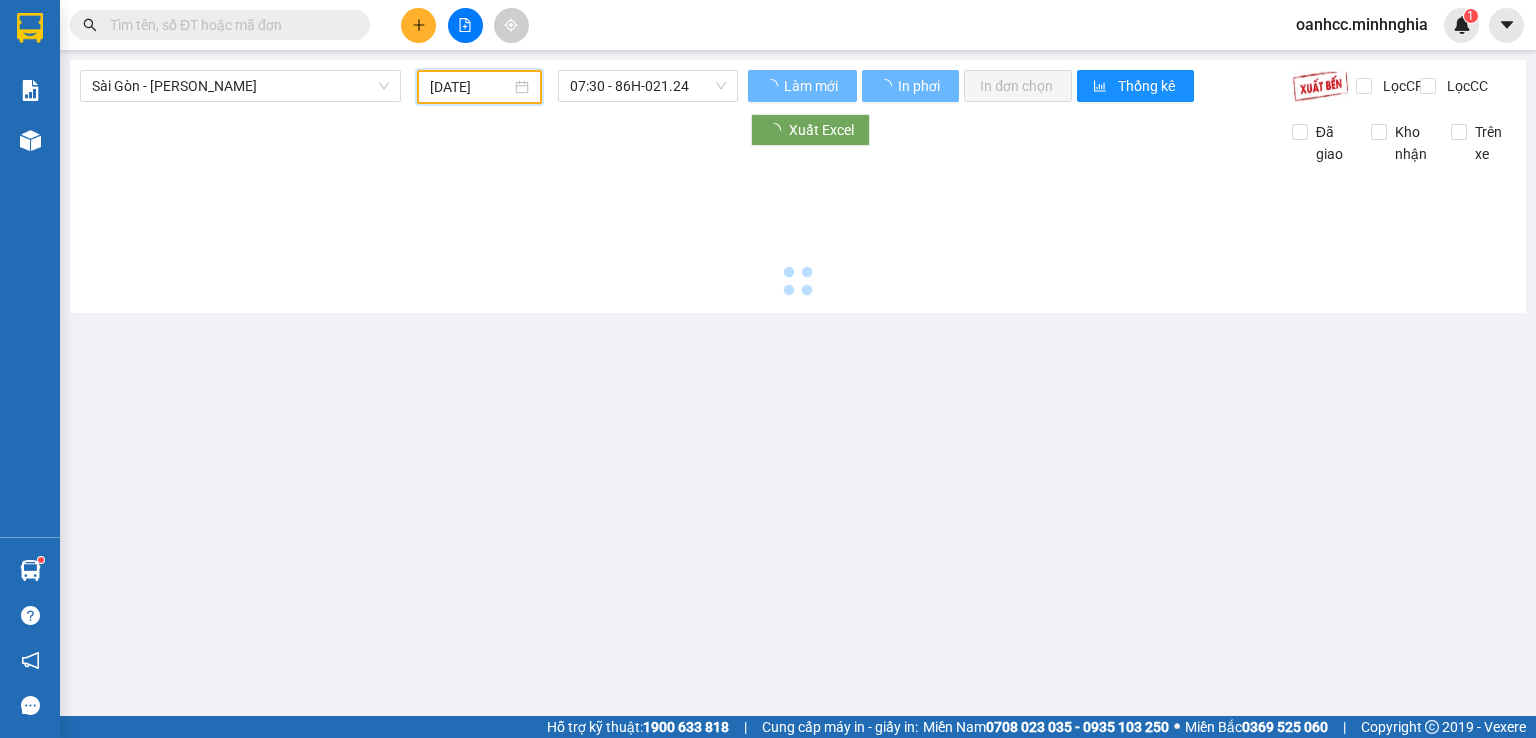 type on "[DATE]" 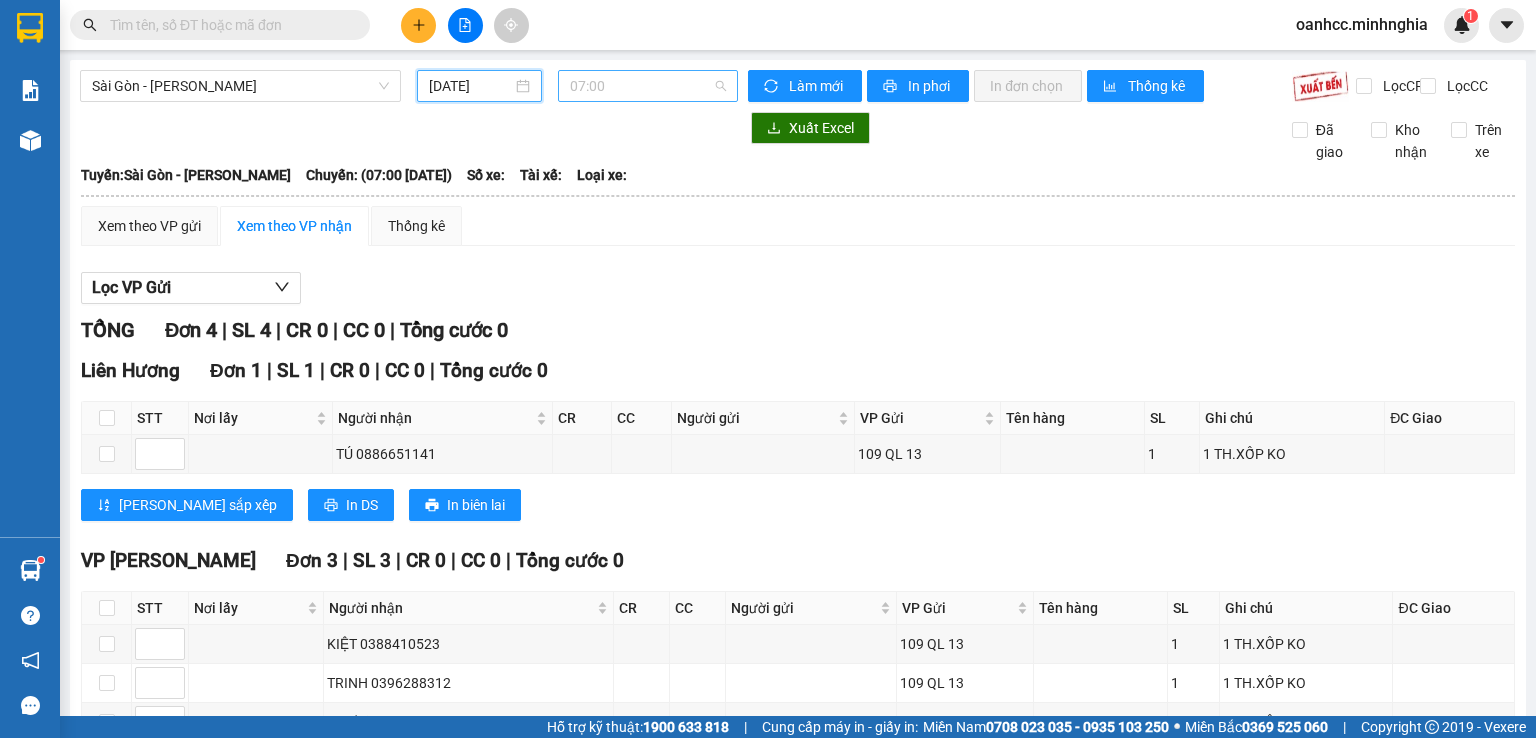click on "07:00" at bounding box center [648, 86] 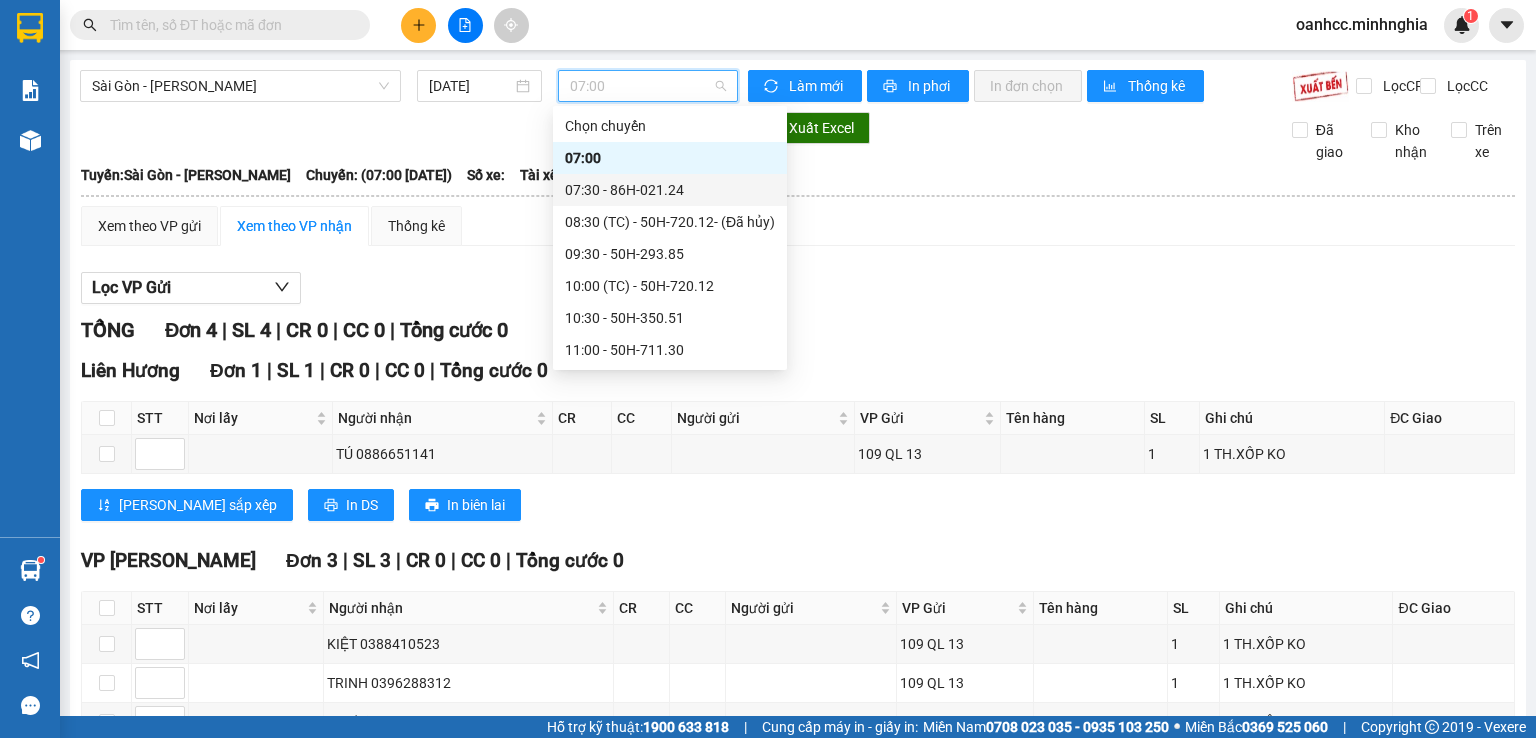 click on "07:30     - 86H-021.24" at bounding box center [670, 190] 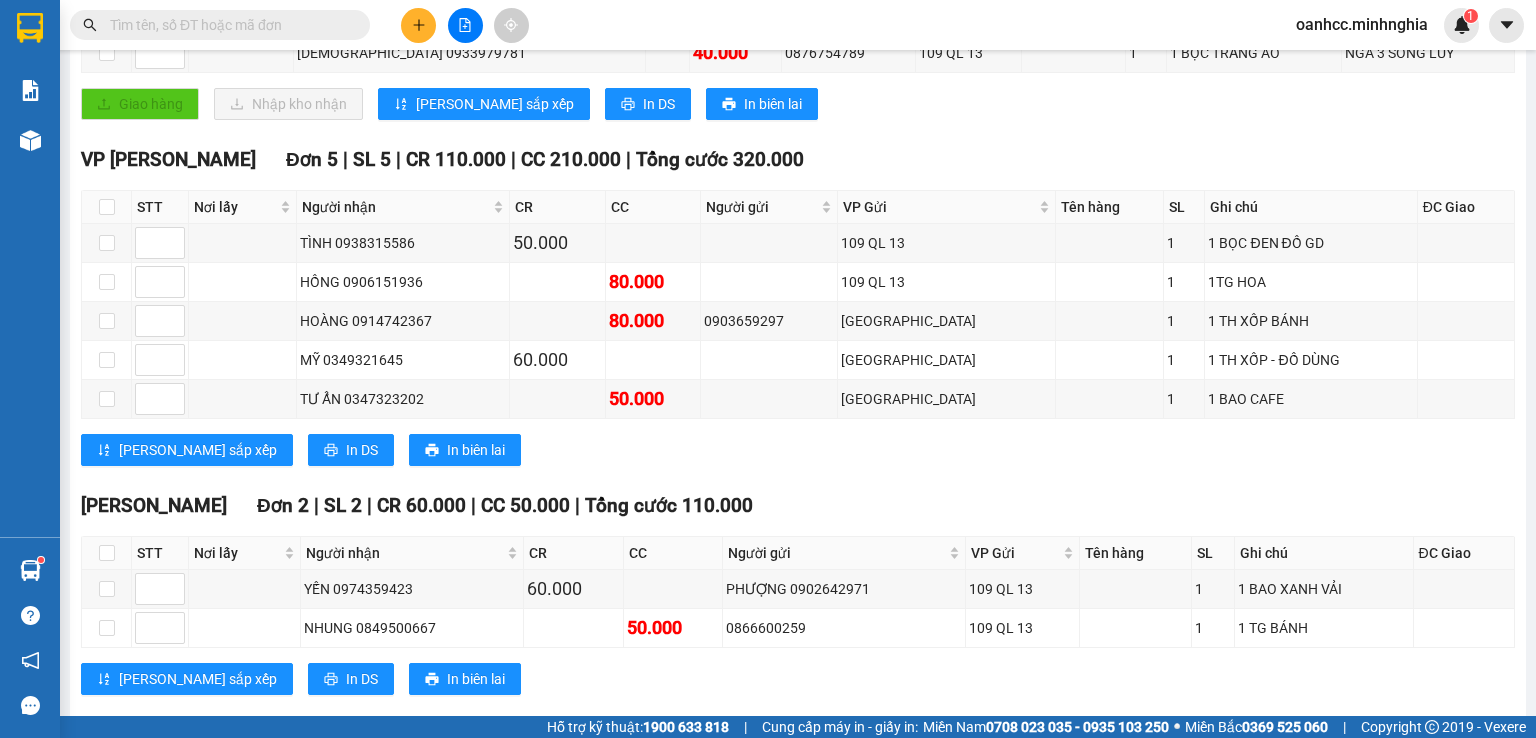 scroll, scrollTop: 0, scrollLeft: 0, axis: both 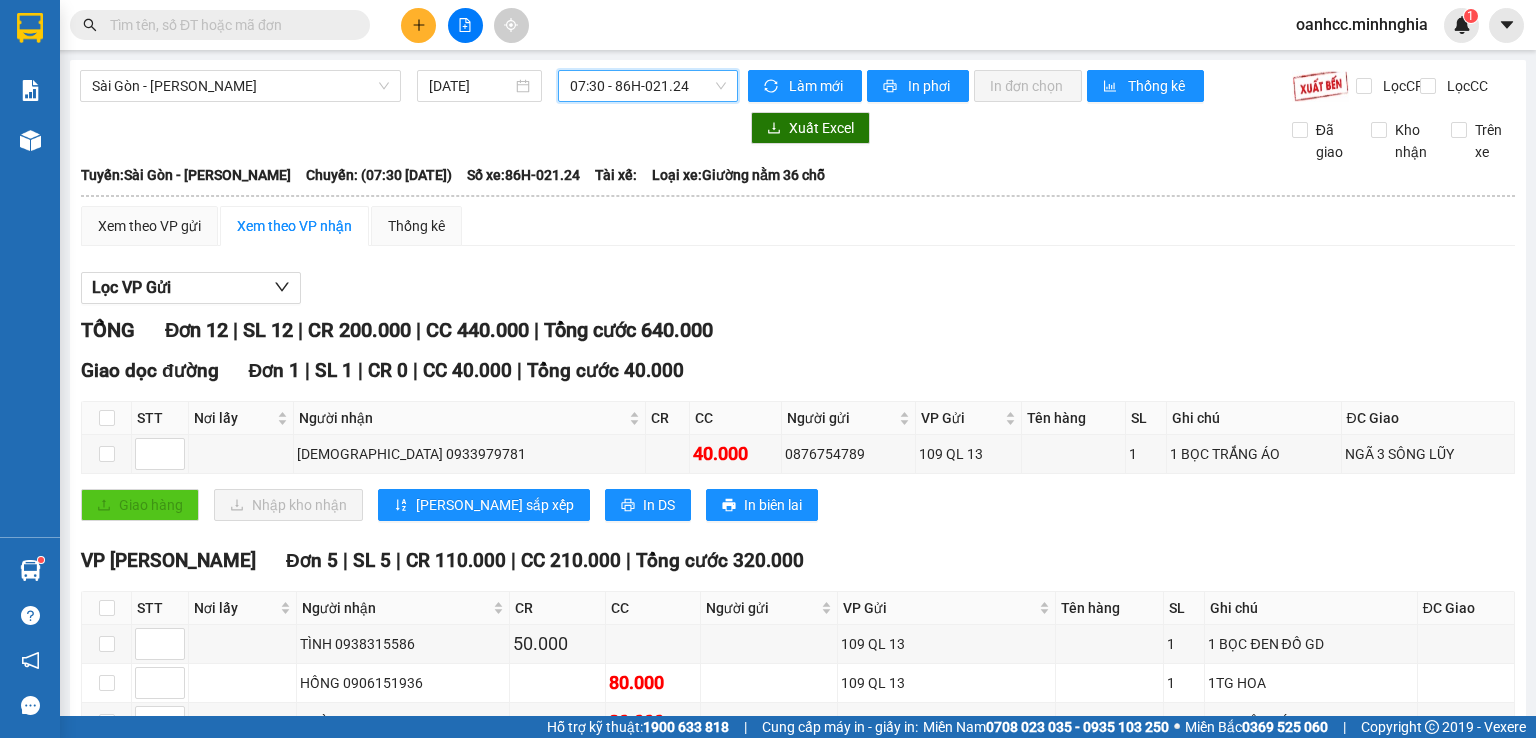 click on "07:30     - 86H-021.24" at bounding box center [648, 86] 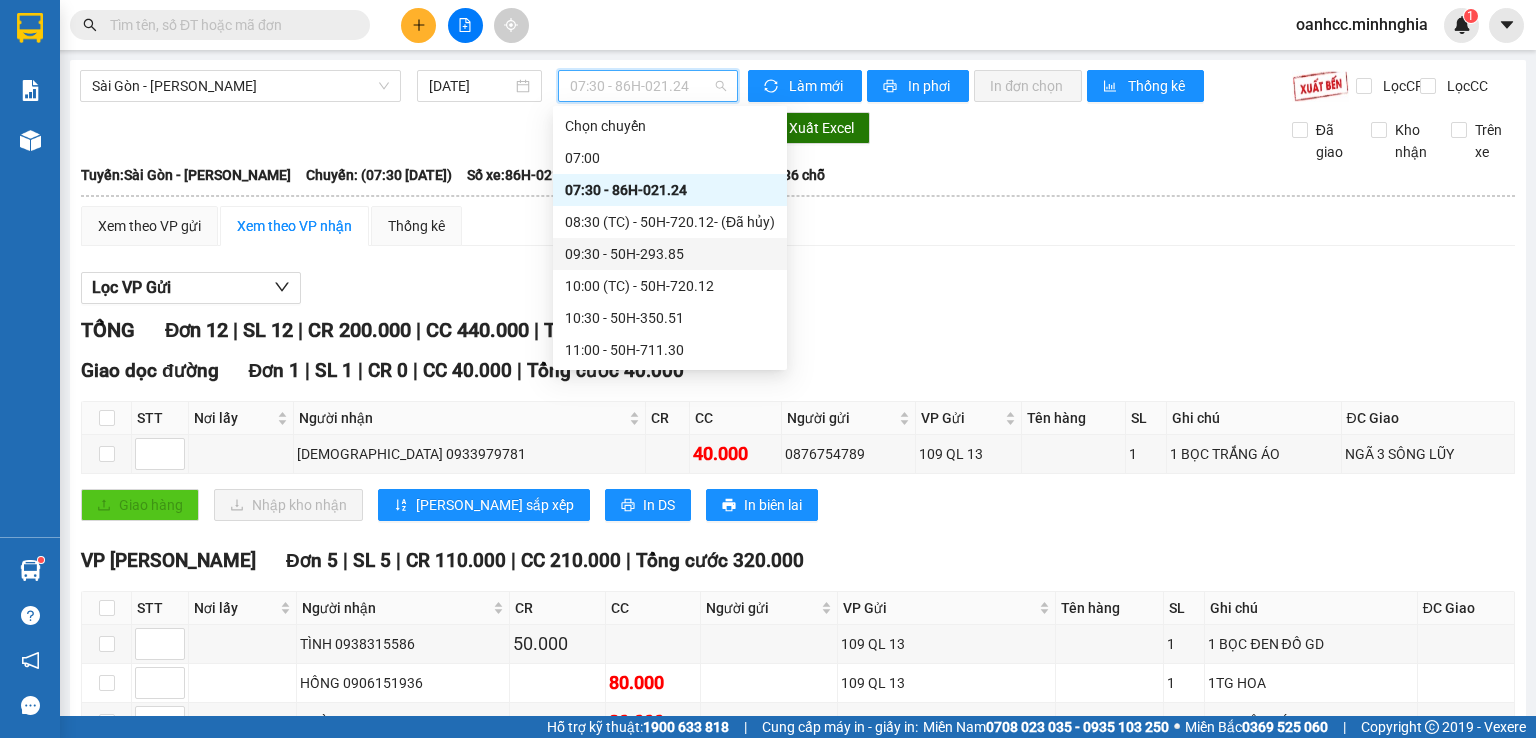 click on "09:30     - 50H-293.85" at bounding box center (670, 254) 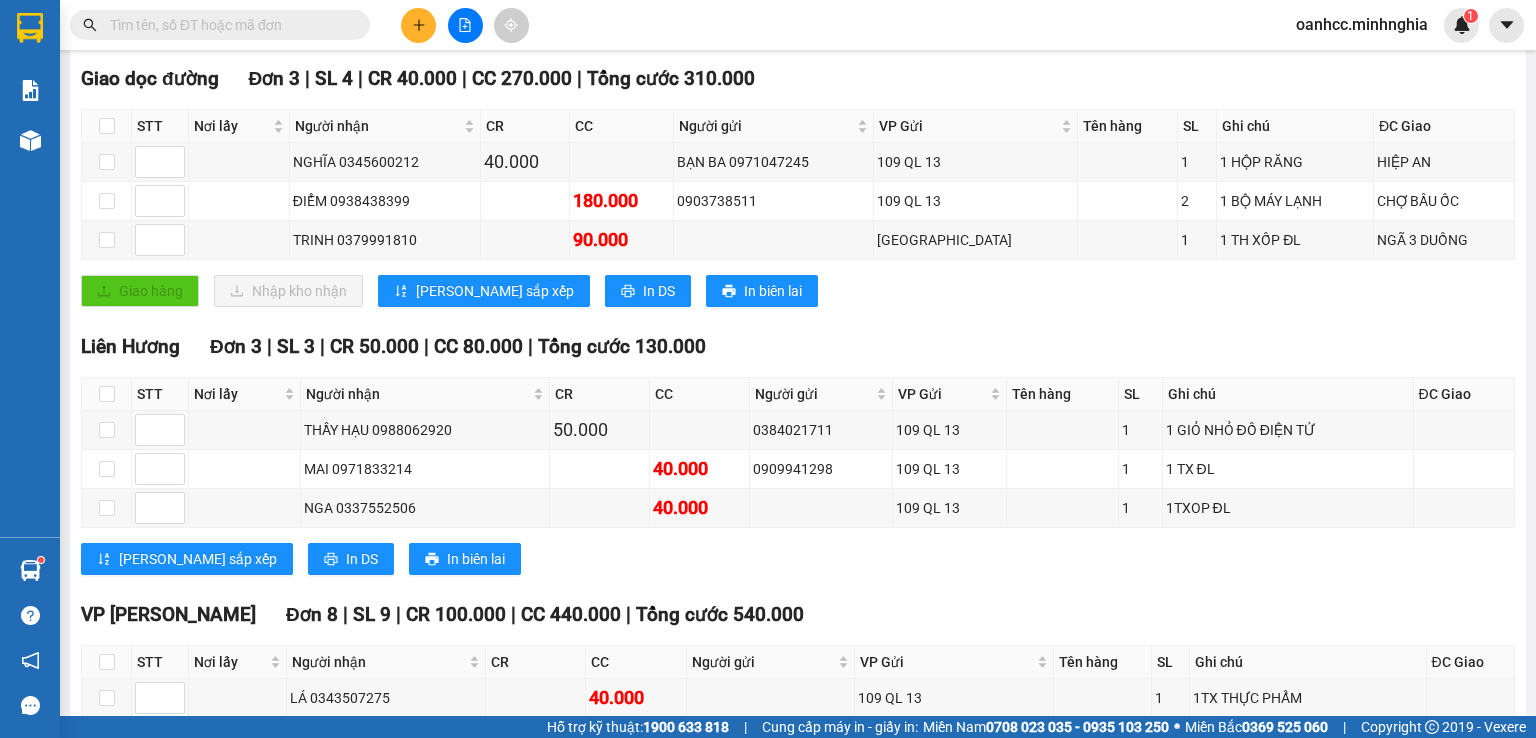 scroll, scrollTop: 0, scrollLeft: 0, axis: both 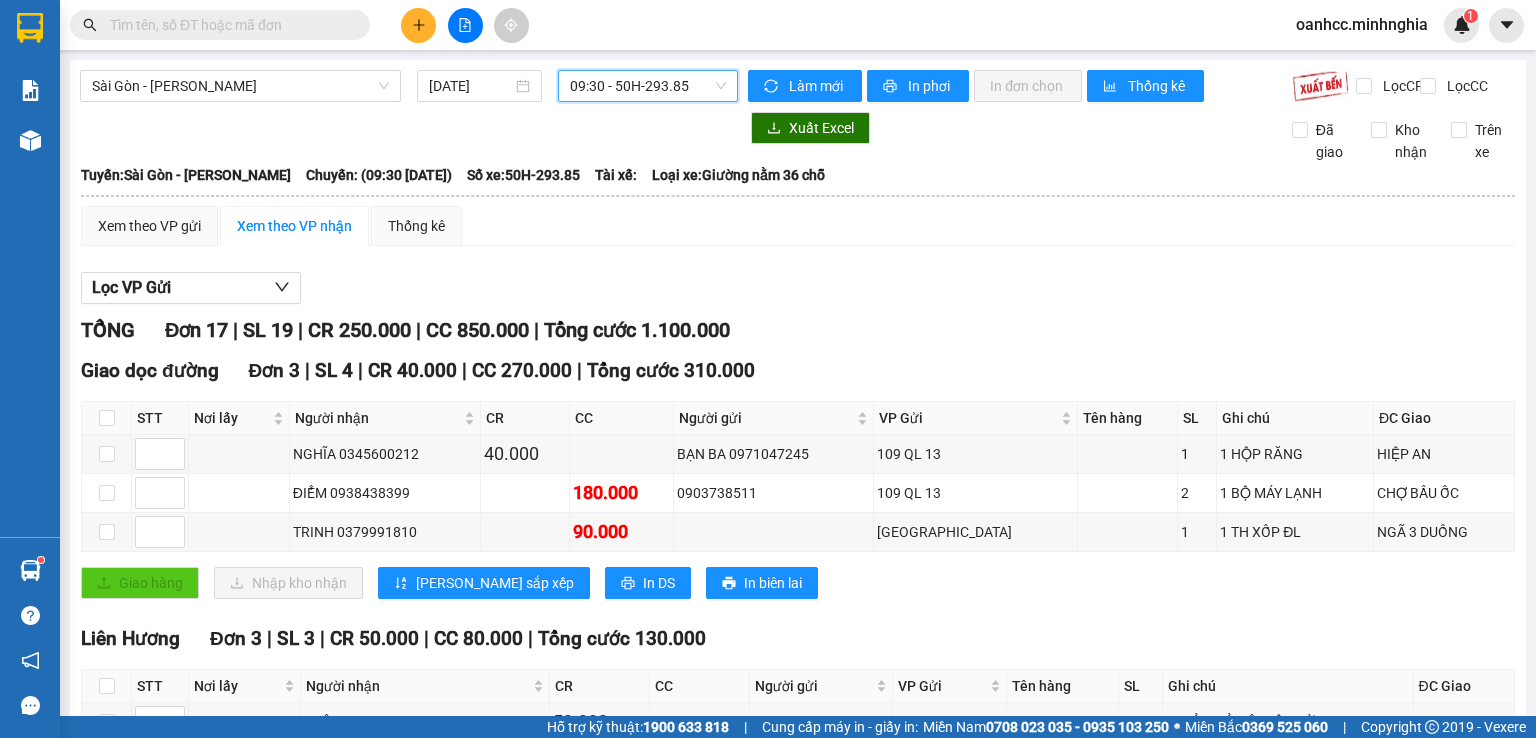 click on "09:30     - 50H-293.85" at bounding box center [648, 86] 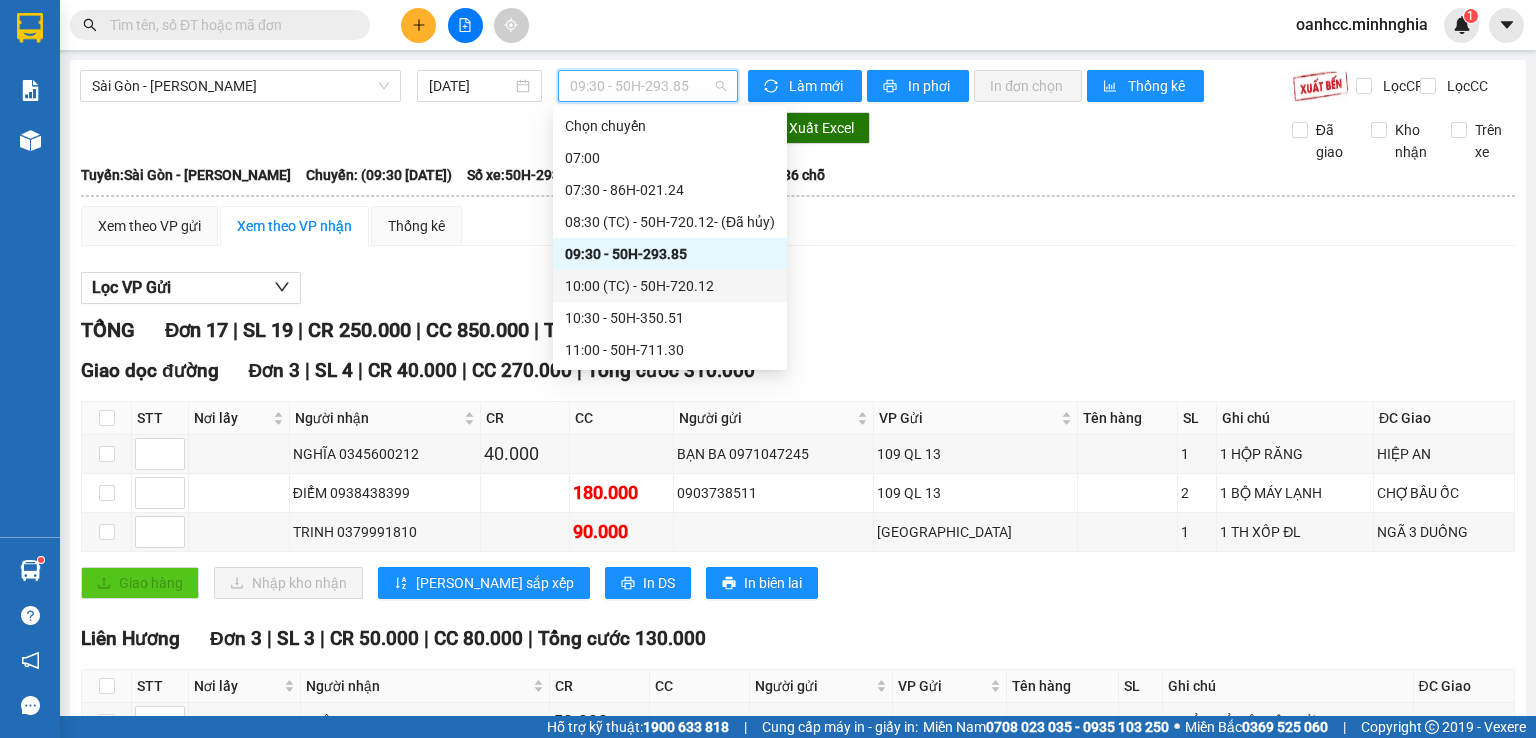 click on "10:00   (TC)   - 50H-720.12" at bounding box center (670, 286) 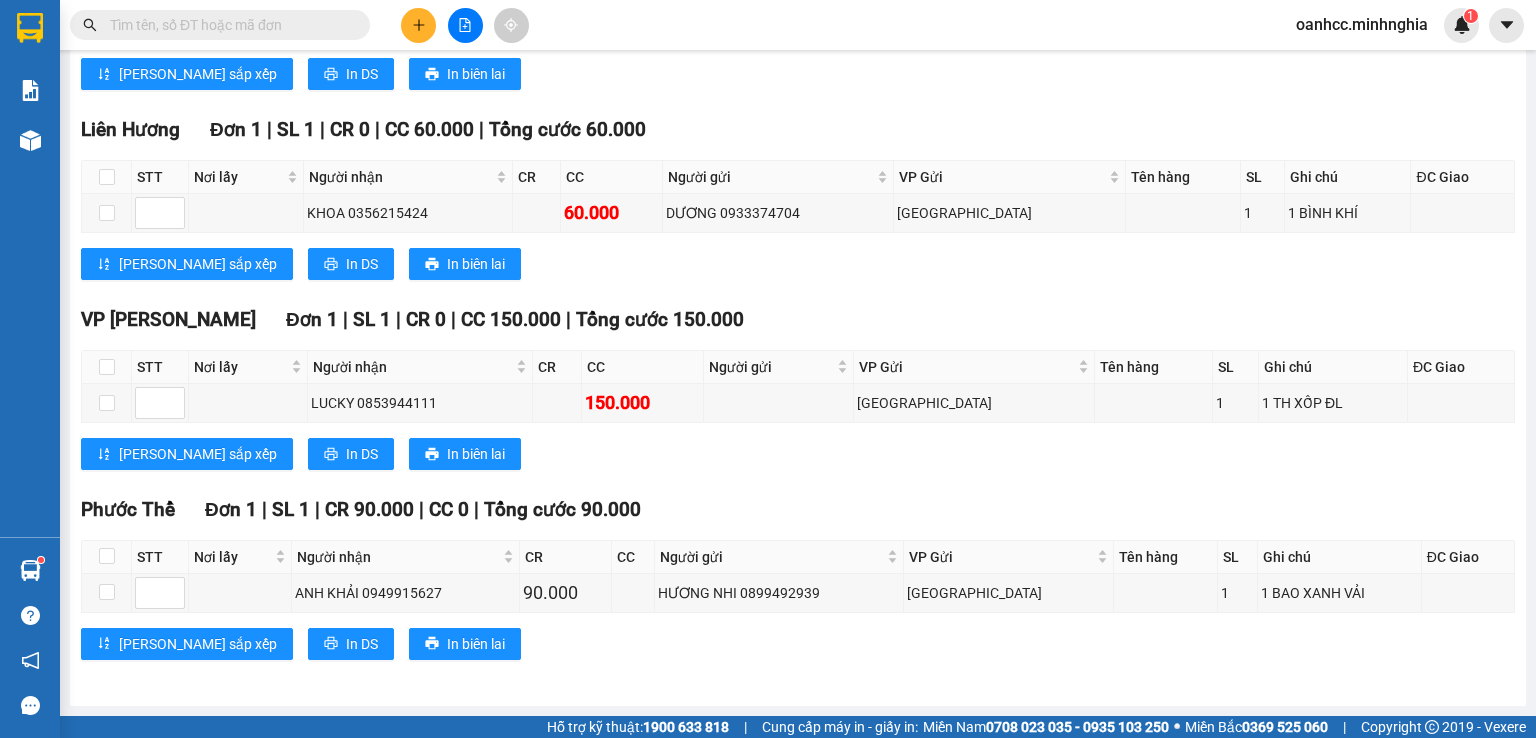 scroll, scrollTop: 0, scrollLeft: 0, axis: both 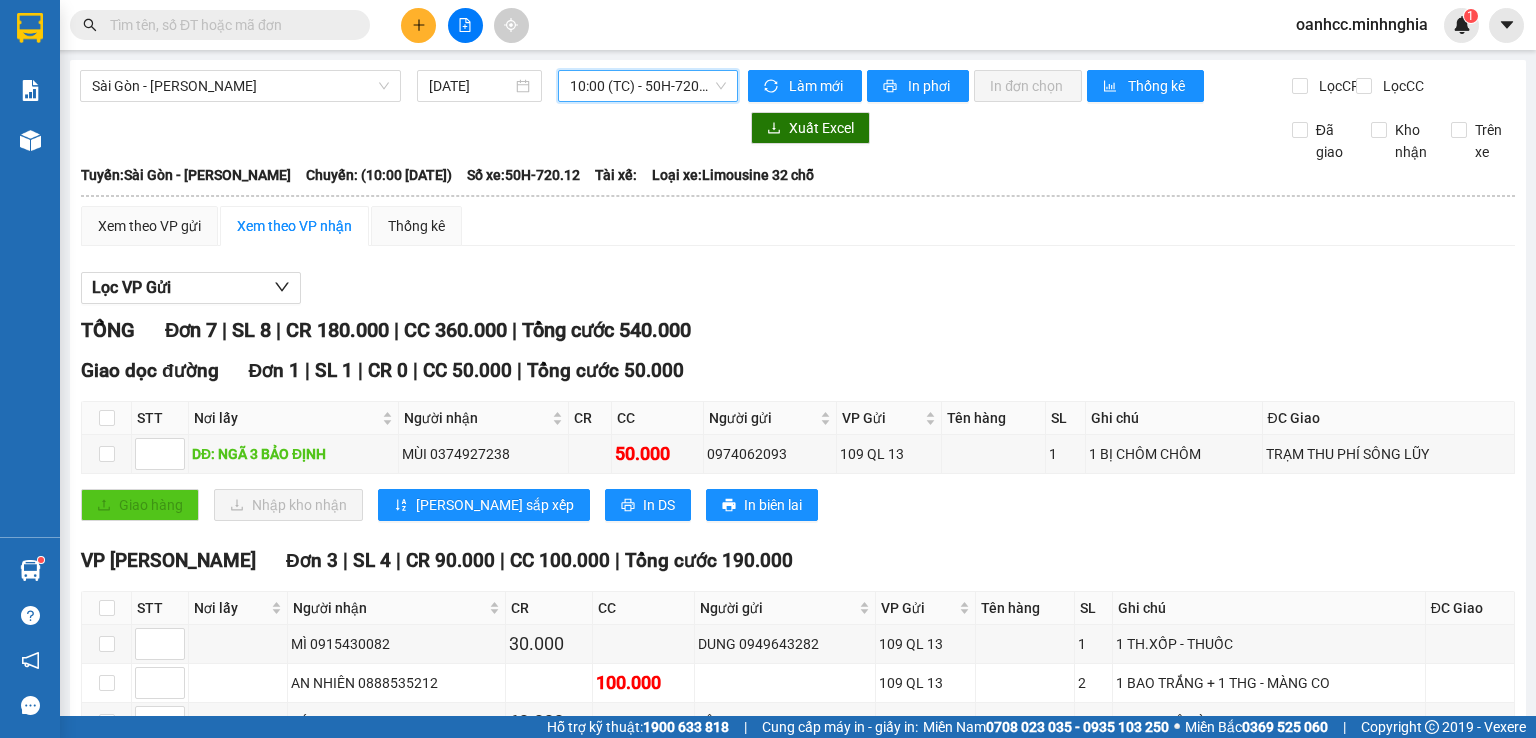 click on "10:00   (TC)   - 50H-720.12" at bounding box center (648, 86) 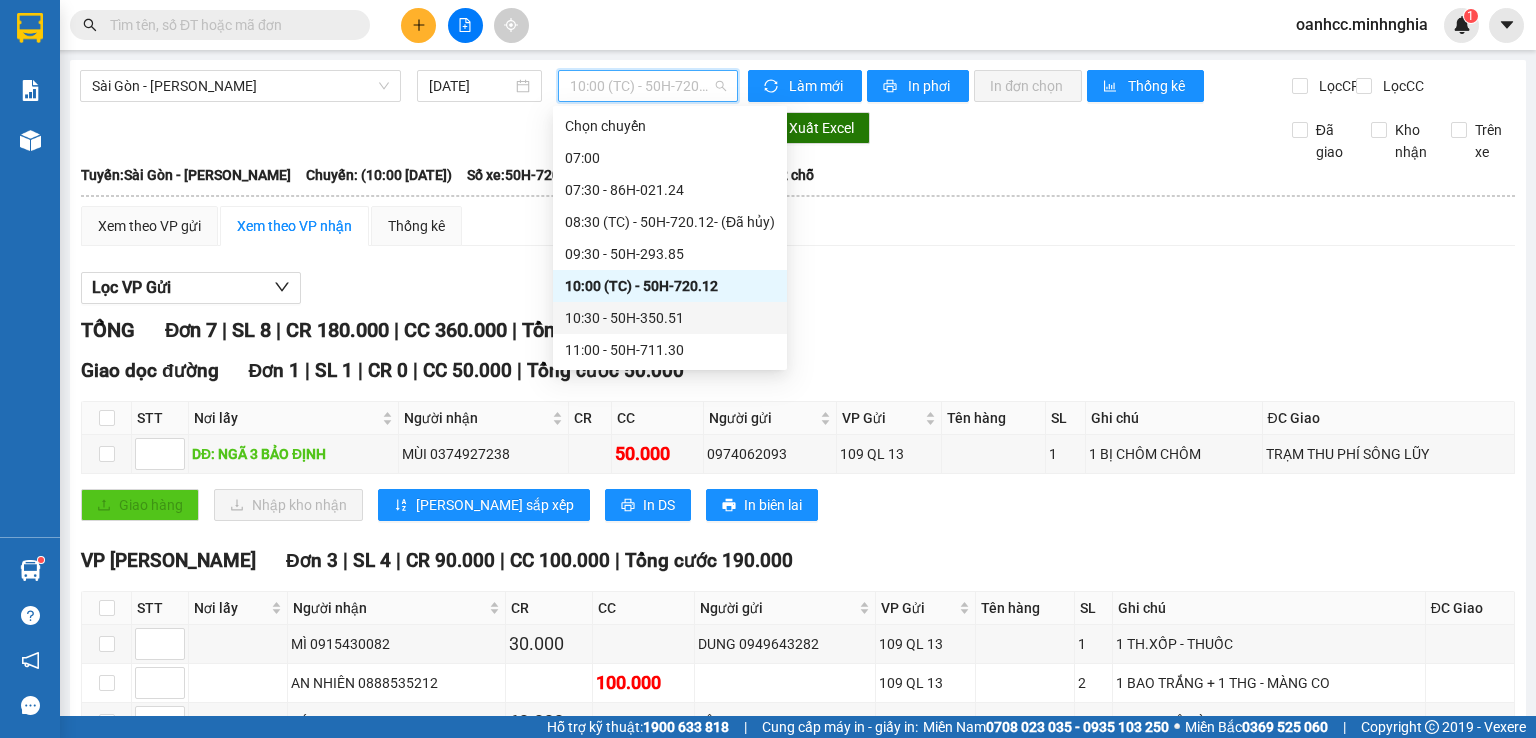 click on "10:30     - 50H-350.51" at bounding box center (670, 318) 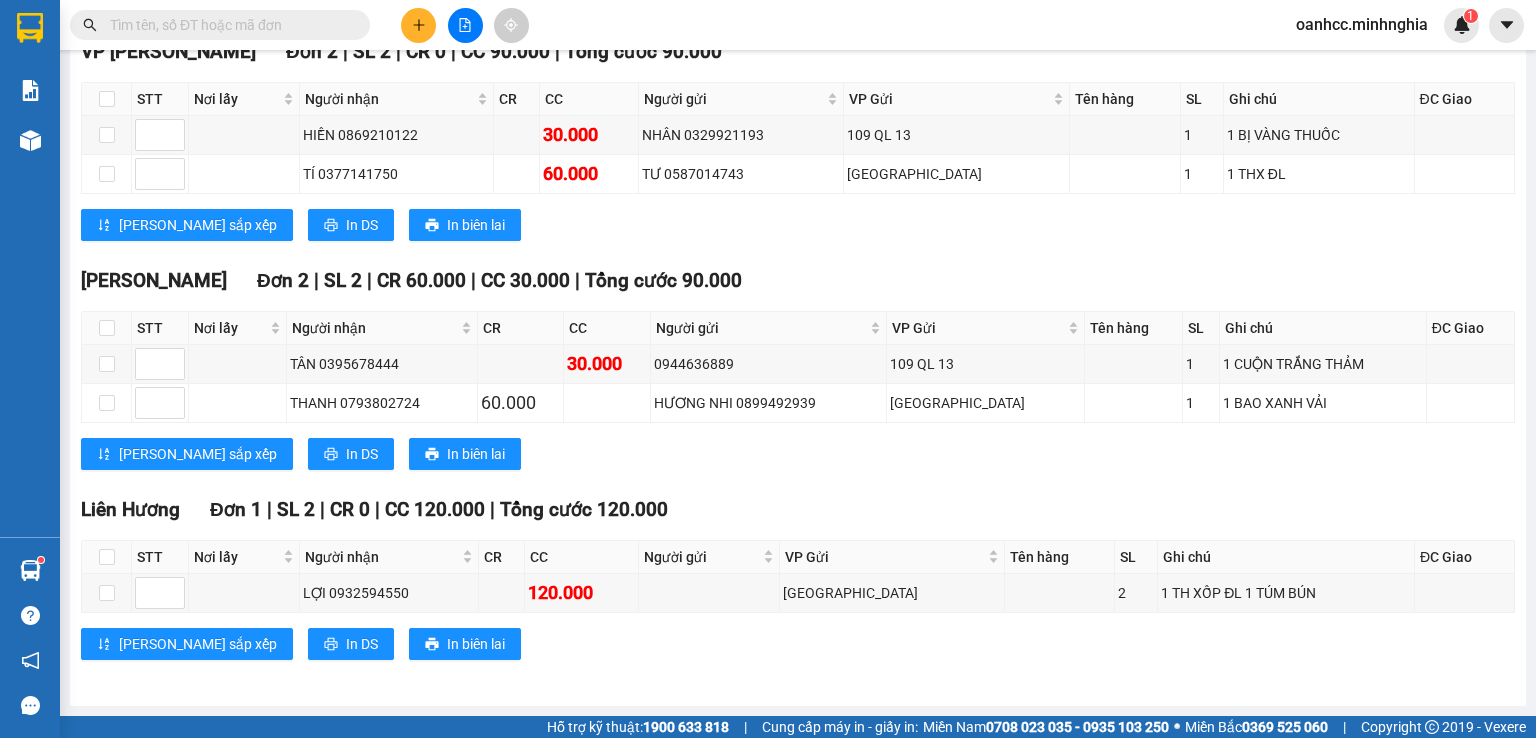 scroll, scrollTop: 0, scrollLeft: 0, axis: both 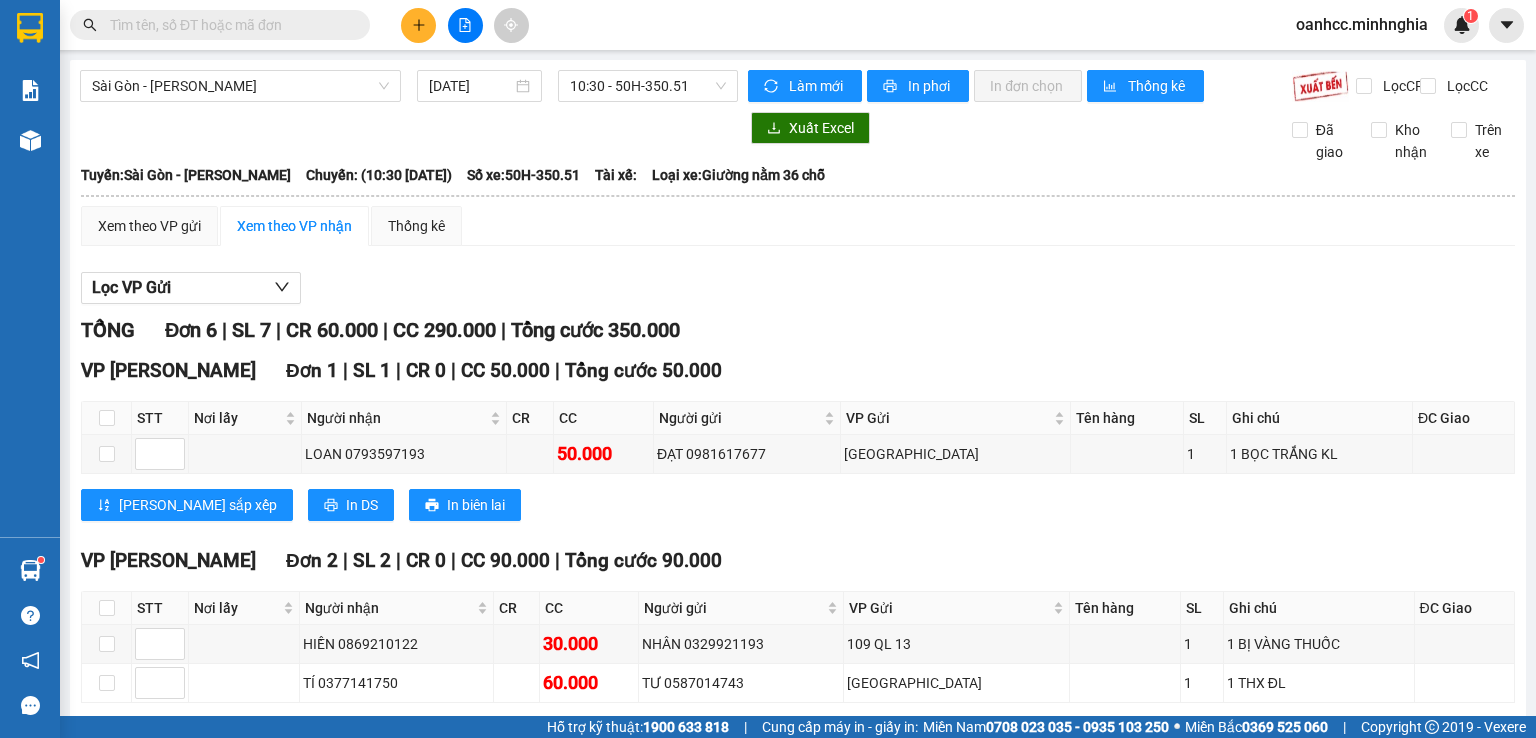 click on "Sài Gòn - Phan Rí [DATE] 10:30     - 50H-350.51" at bounding box center [409, 86] 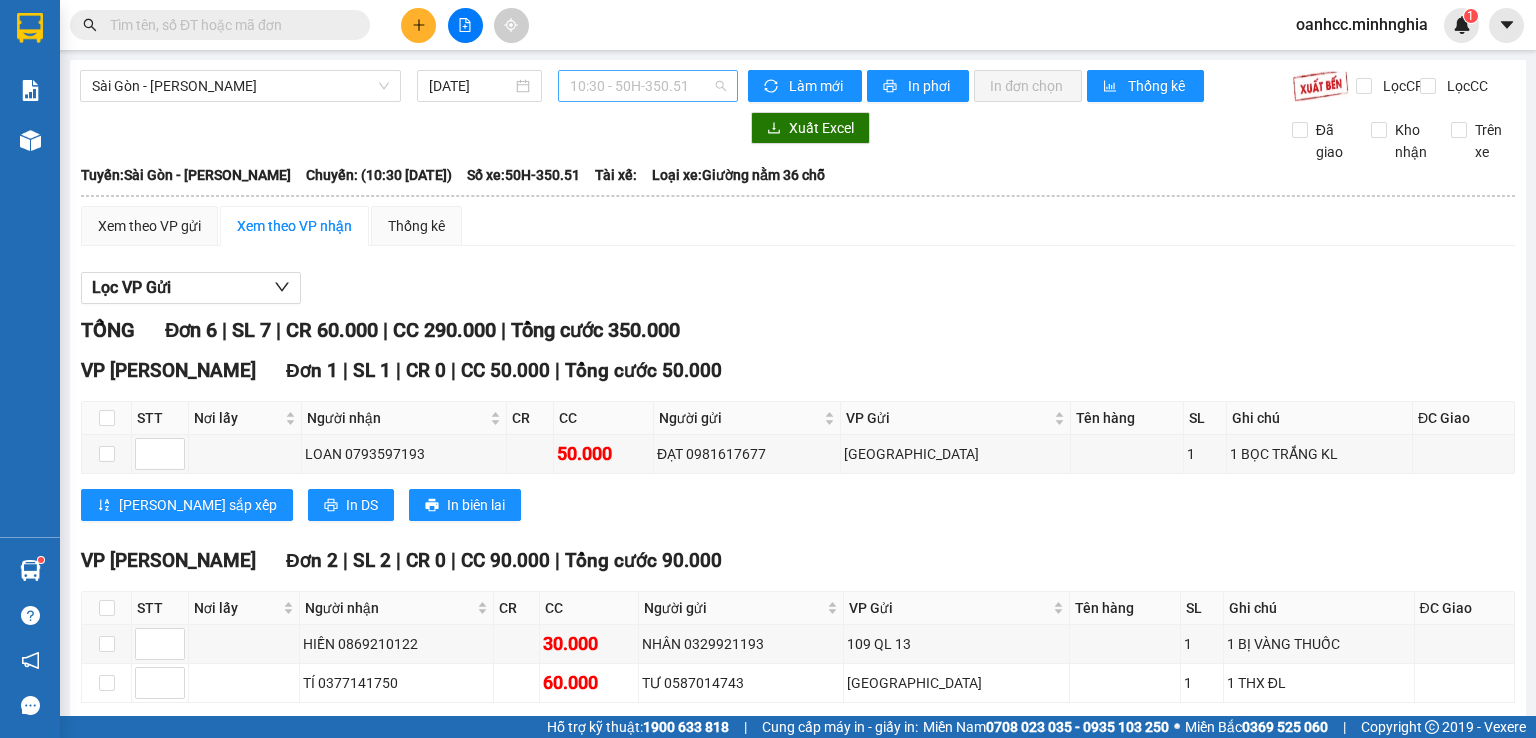 click on "10:30     - 50H-350.51" at bounding box center [648, 86] 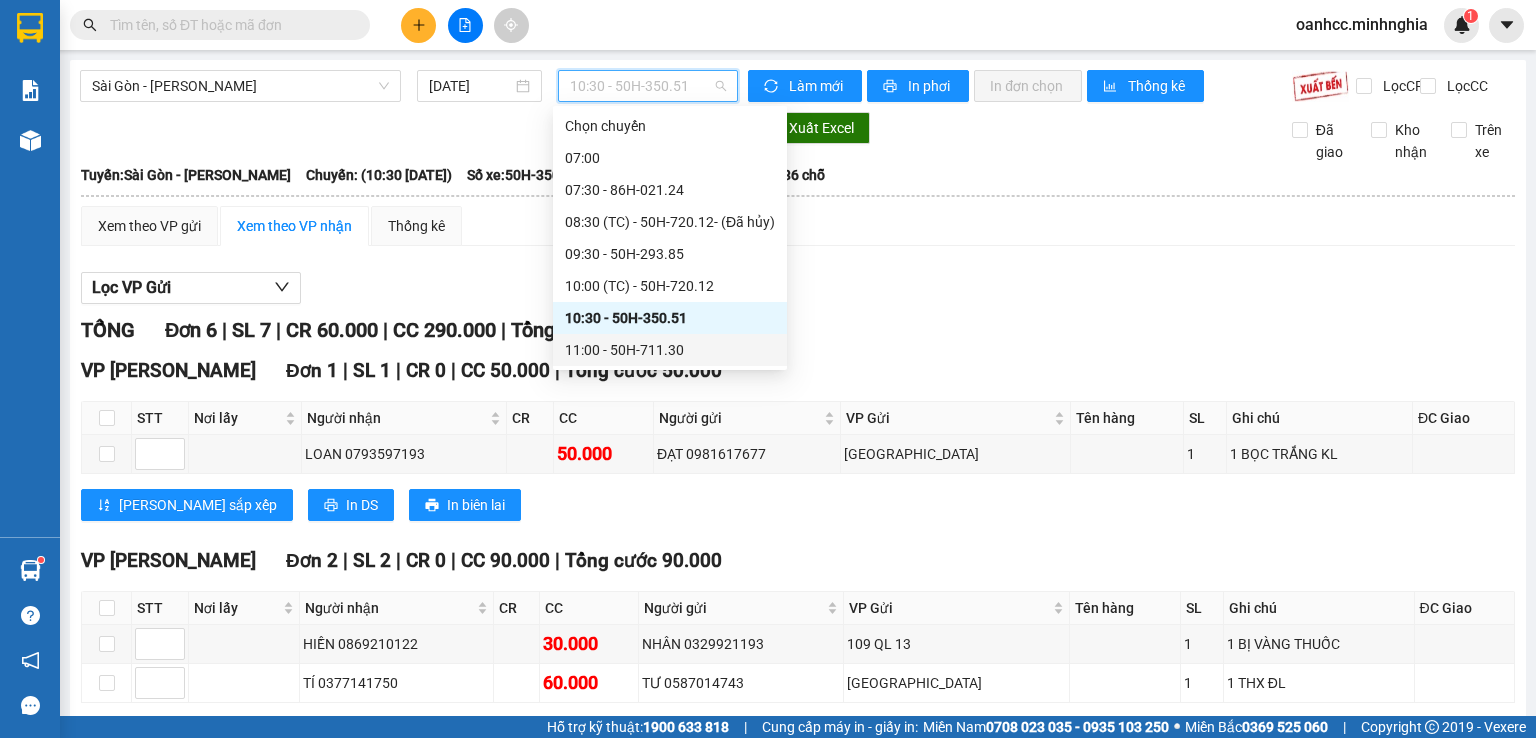 click on "11:00     - 50H-711.30" at bounding box center [670, 350] 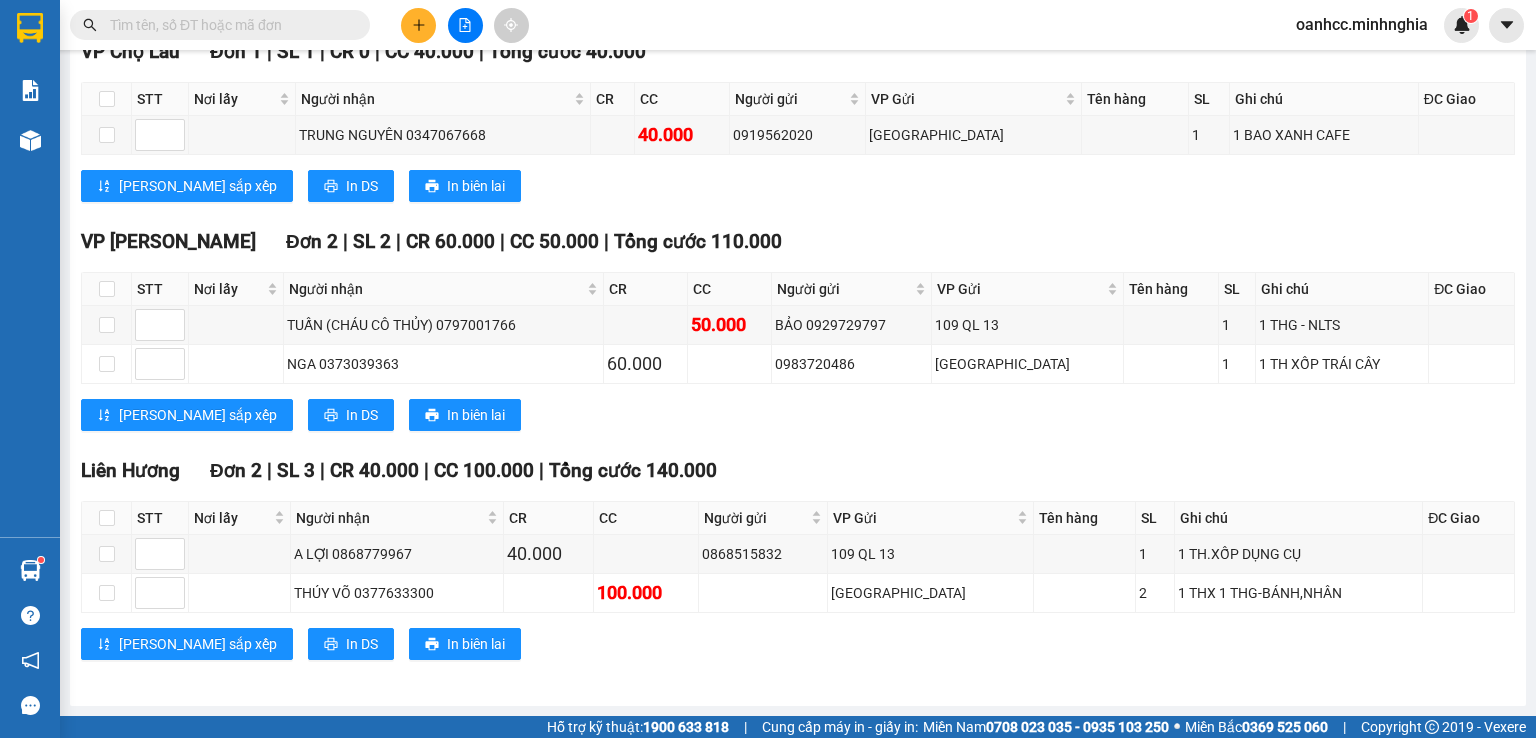 scroll, scrollTop: 0, scrollLeft: 0, axis: both 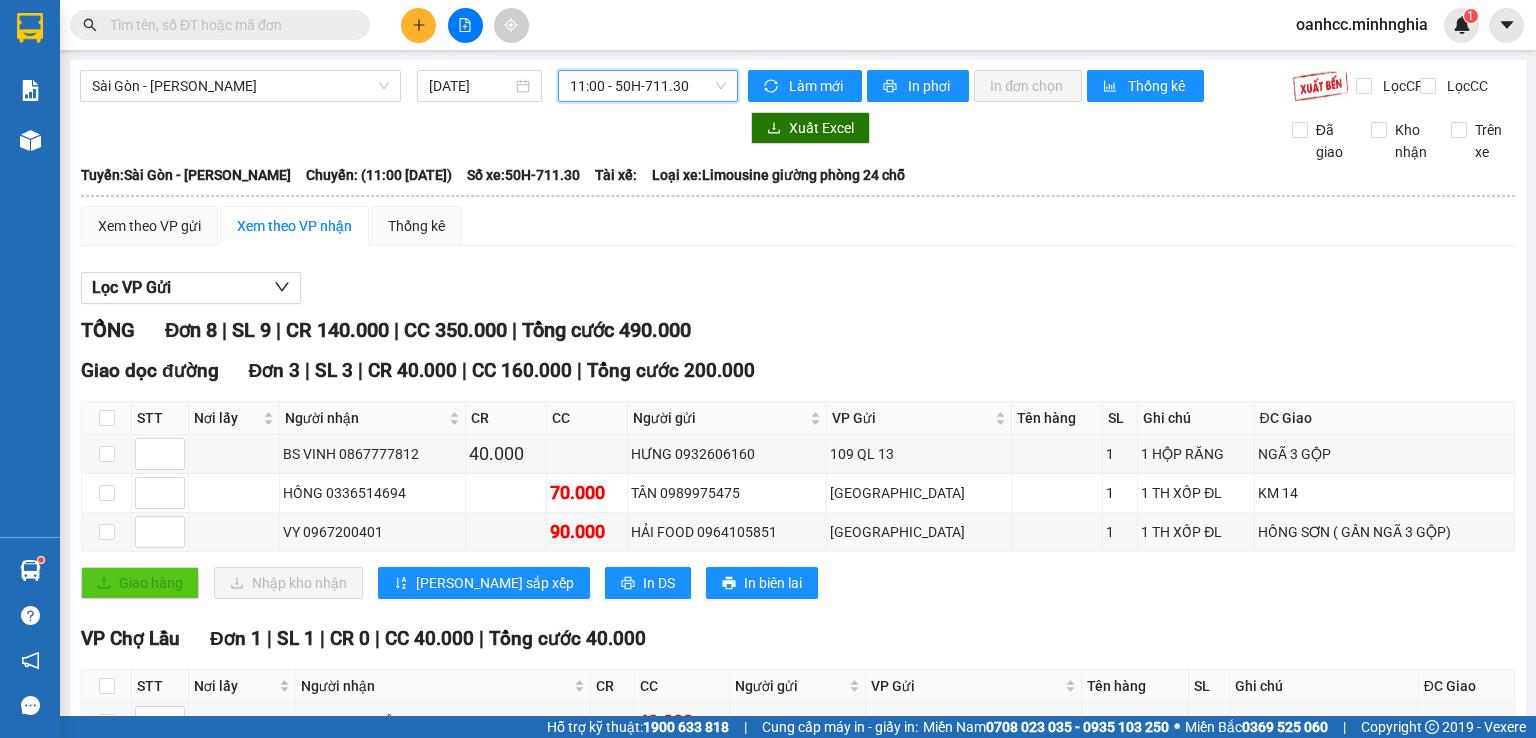 click on "11:00     - 50H-711.30" at bounding box center [648, 86] 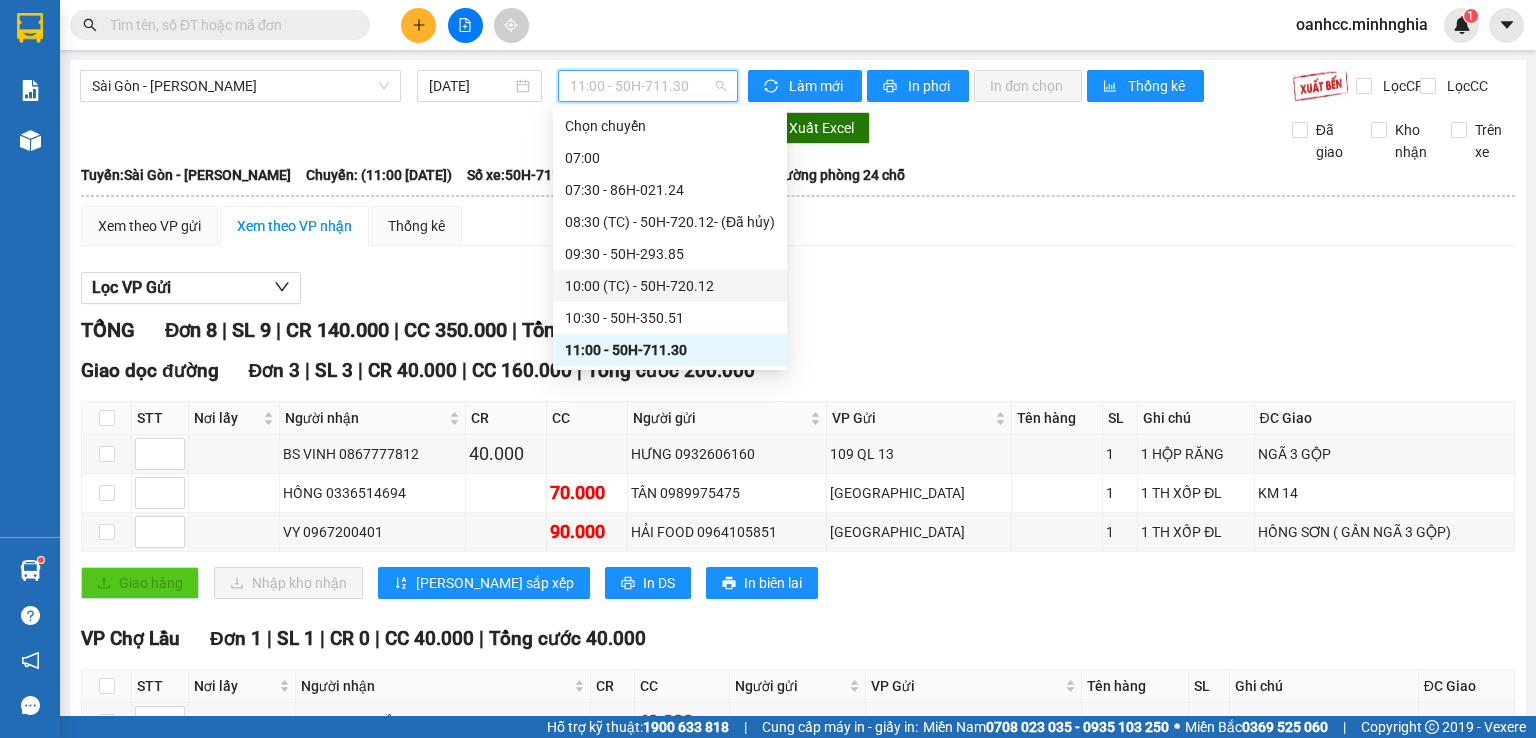 scroll, scrollTop: 200, scrollLeft: 0, axis: vertical 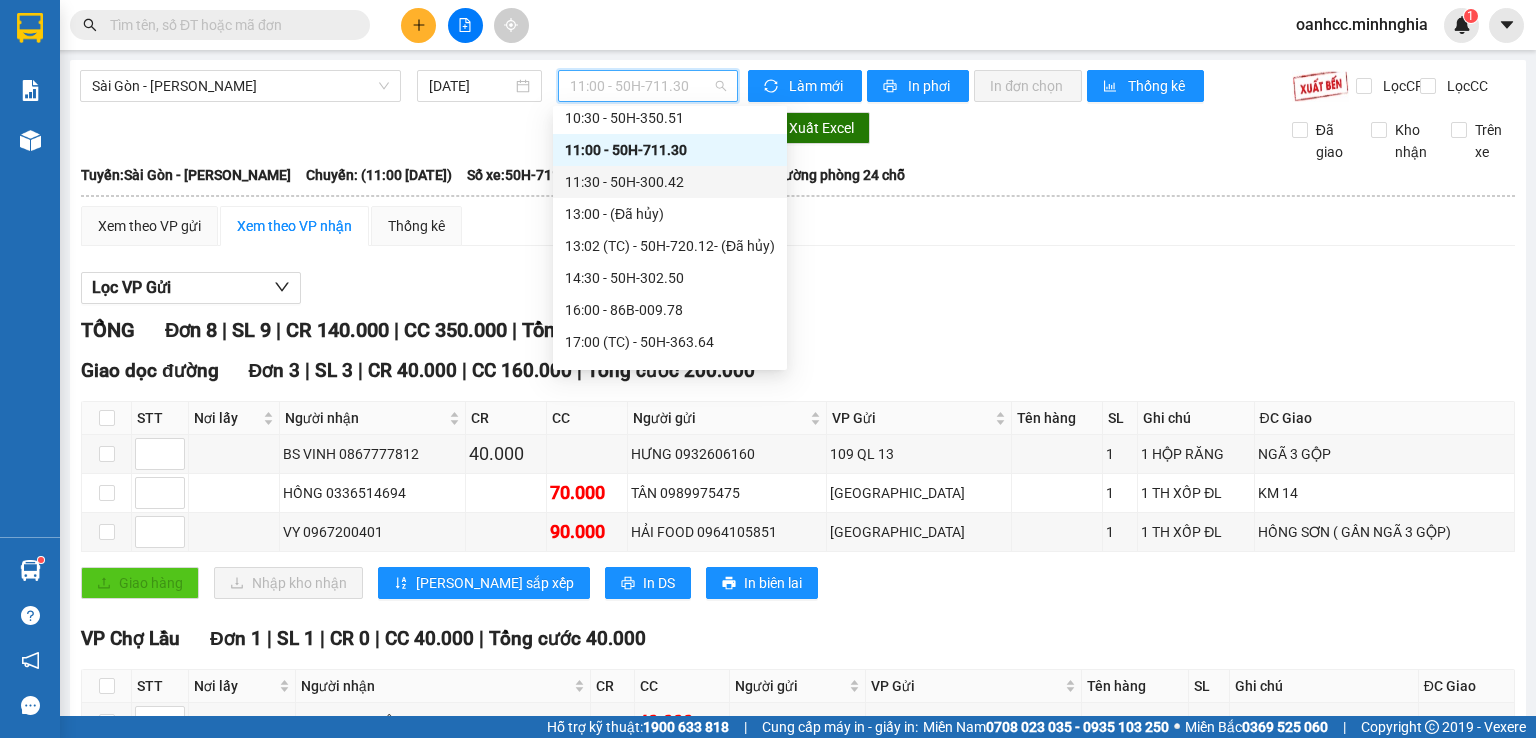 click on "11:30     - 50H-300.42" at bounding box center [670, 182] 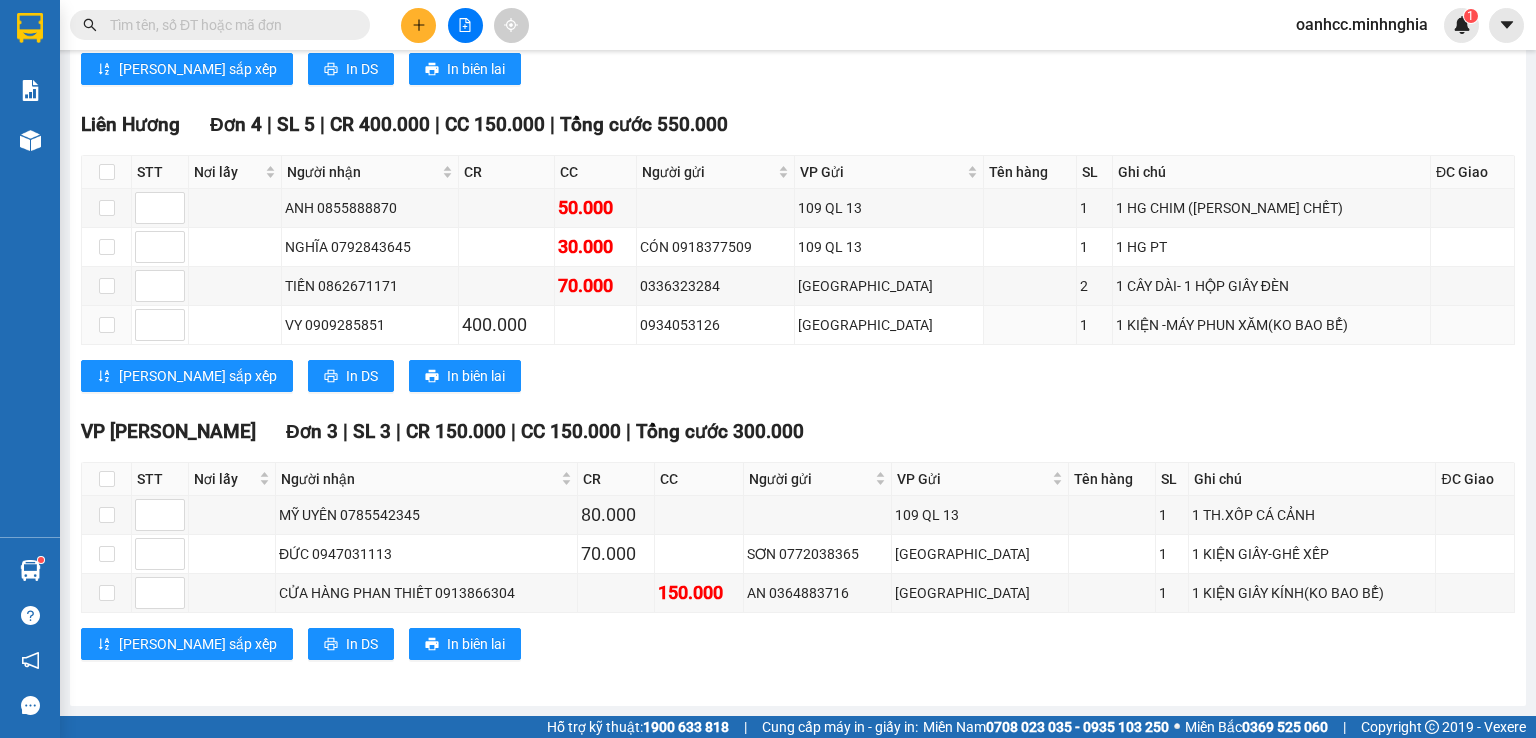scroll, scrollTop: 0, scrollLeft: 0, axis: both 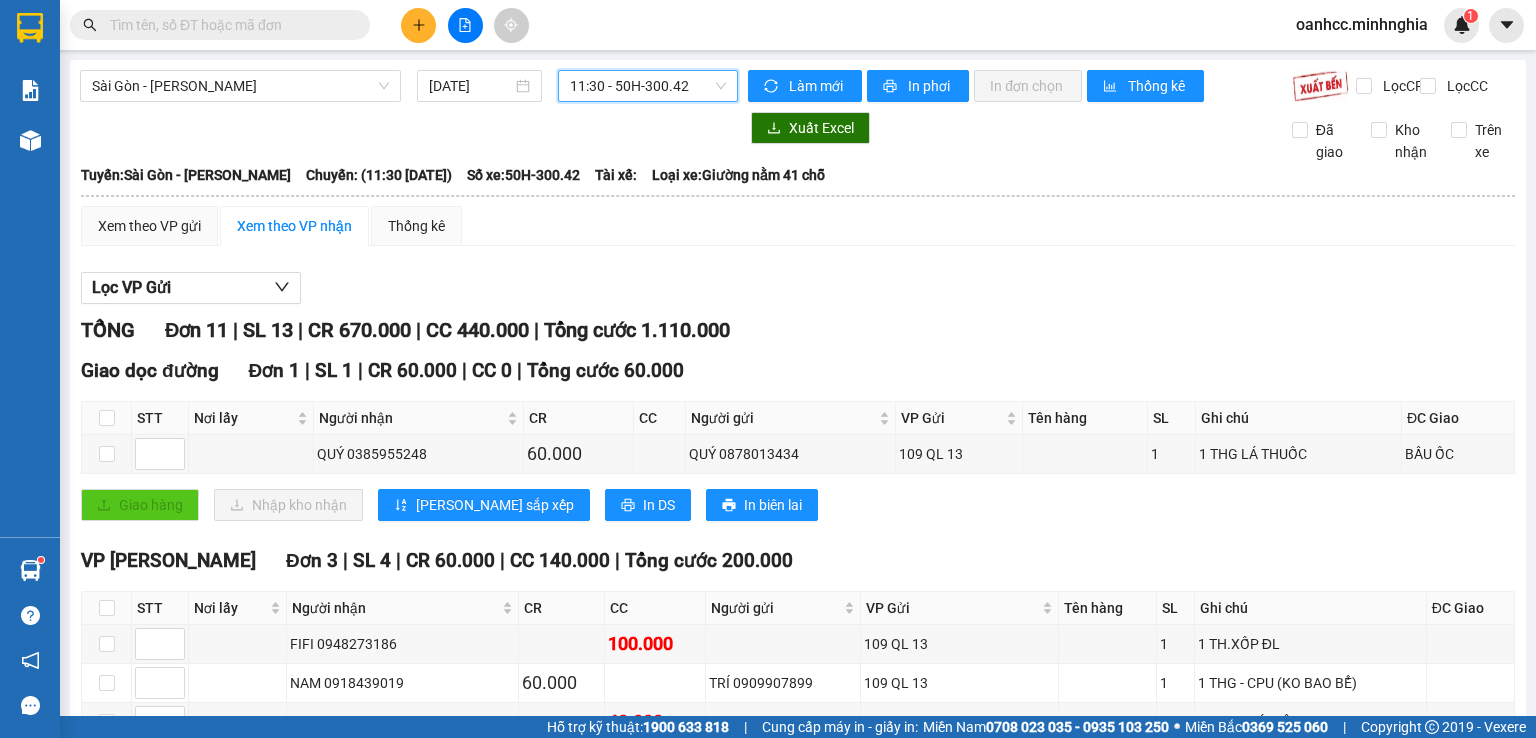 click on "11:30     - 50H-300.42" at bounding box center (648, 86) 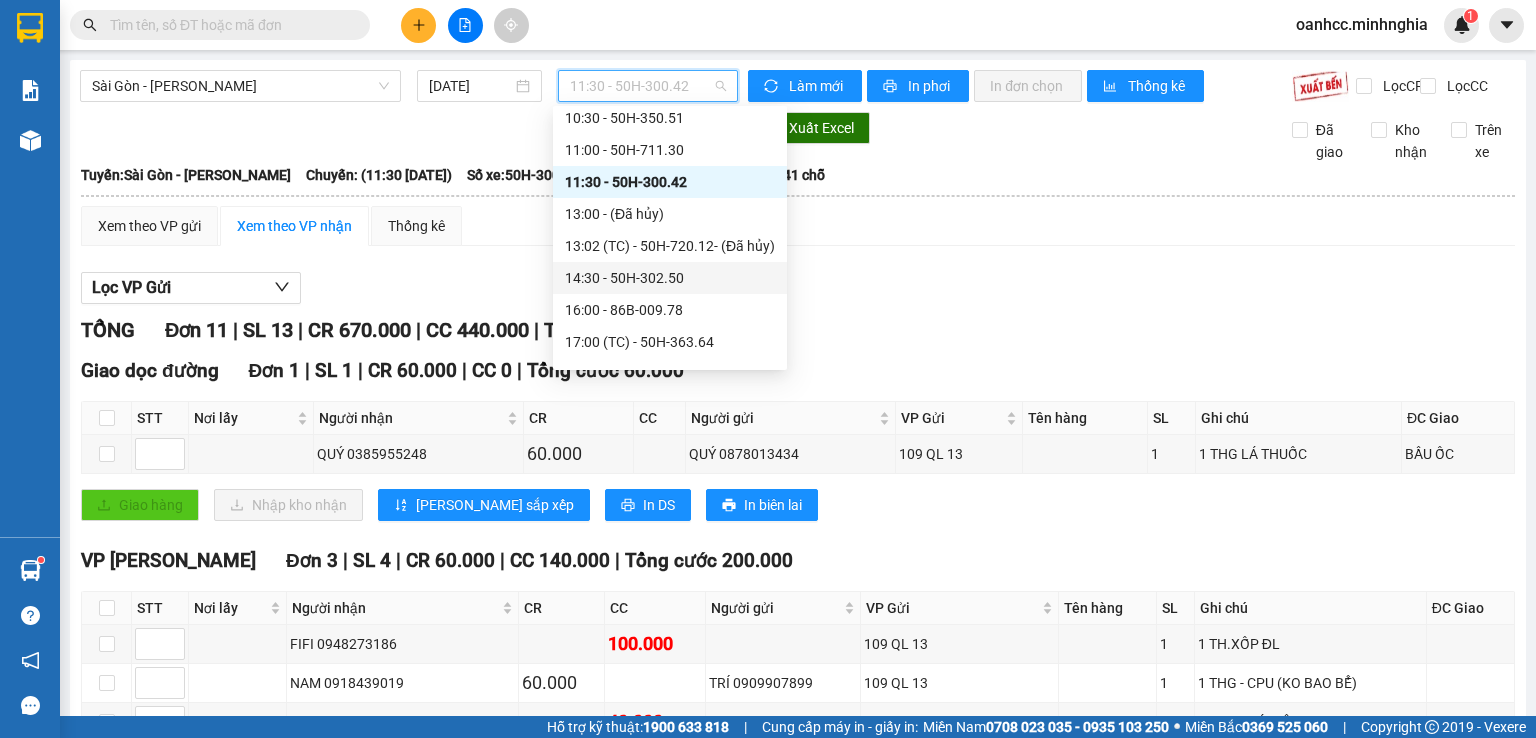 click on "14:30     - 50H-302.50" at bounding box center (670, 278) 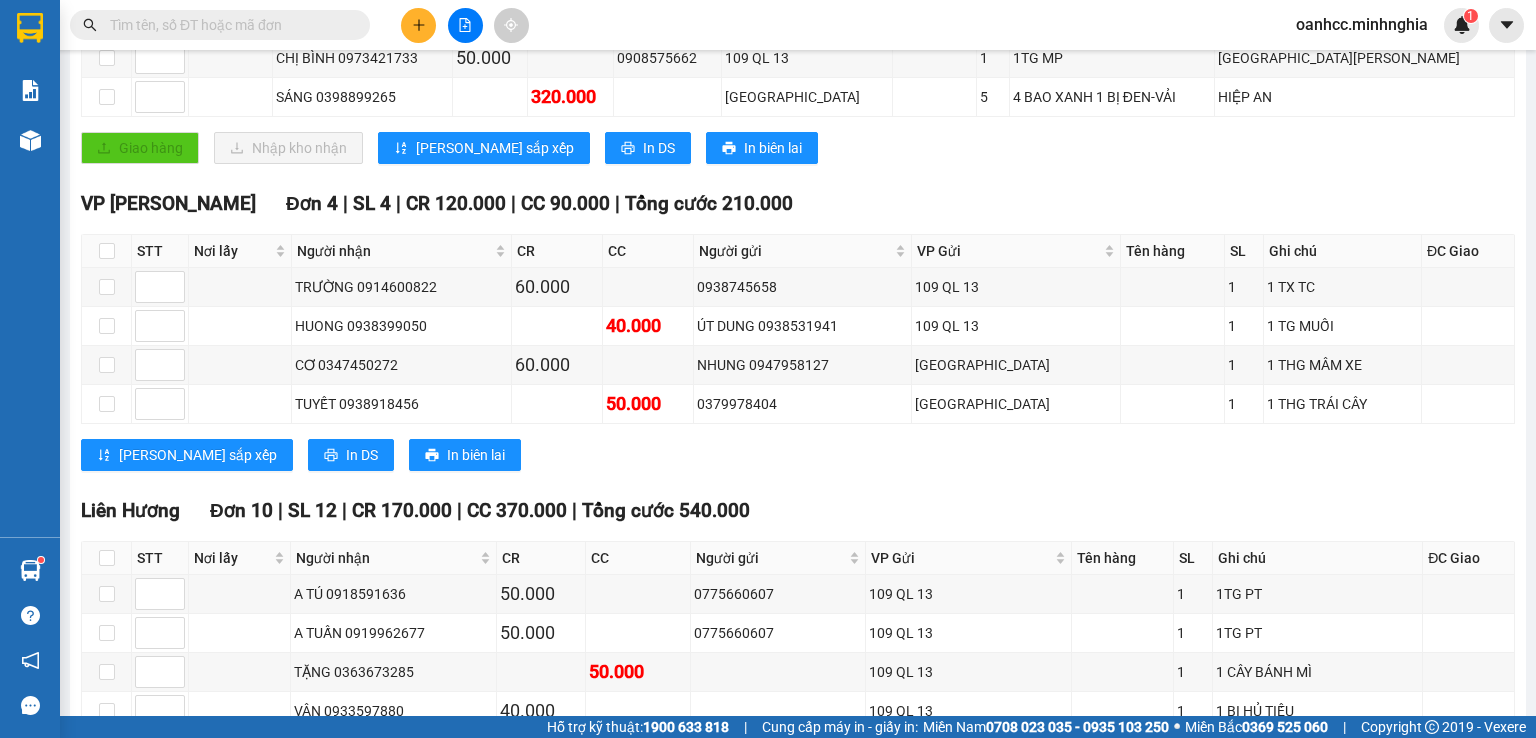 scroll, scrollTop: 0, scrollLeft: 0, axis: both 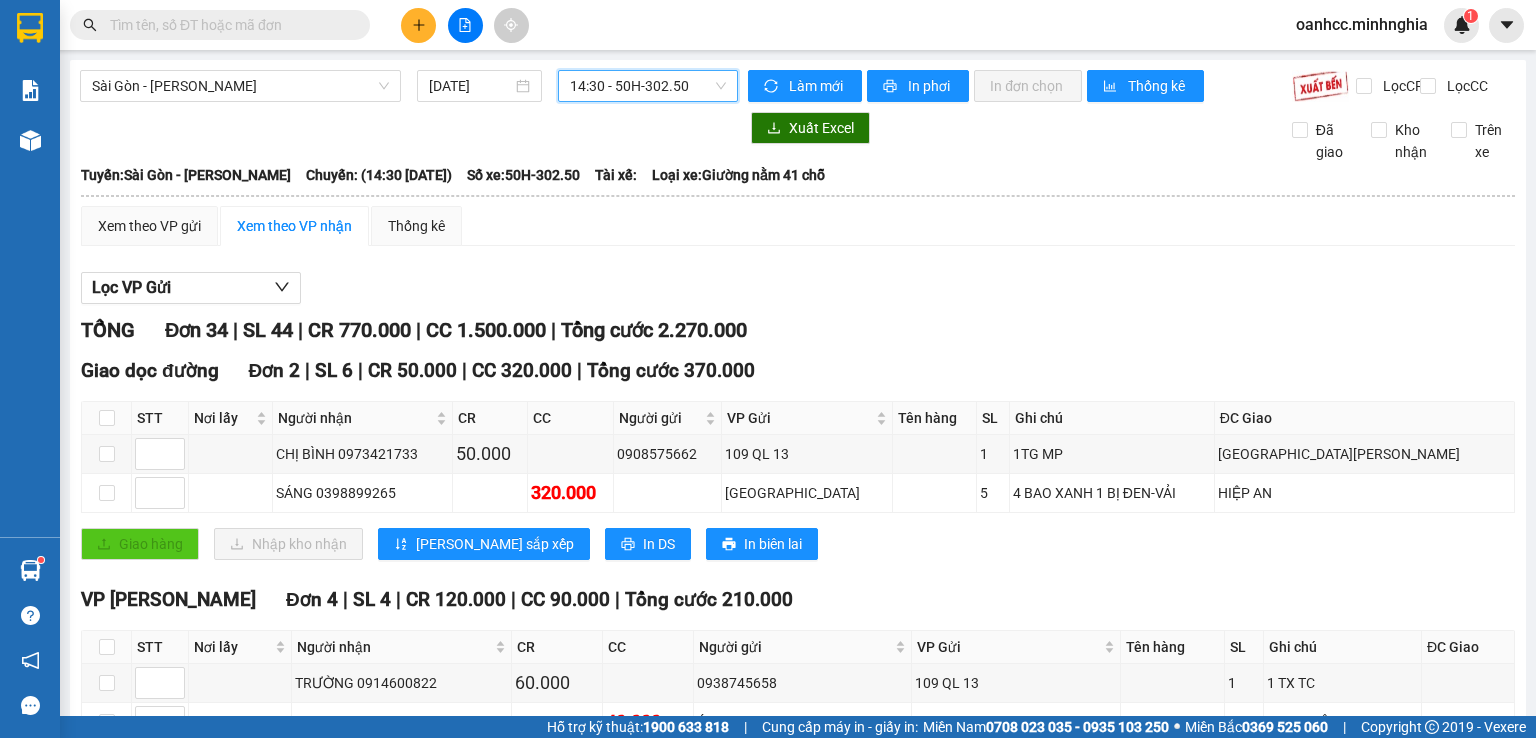 click on "14:30     - 50H-302.50" at bounding box center (648, 86) 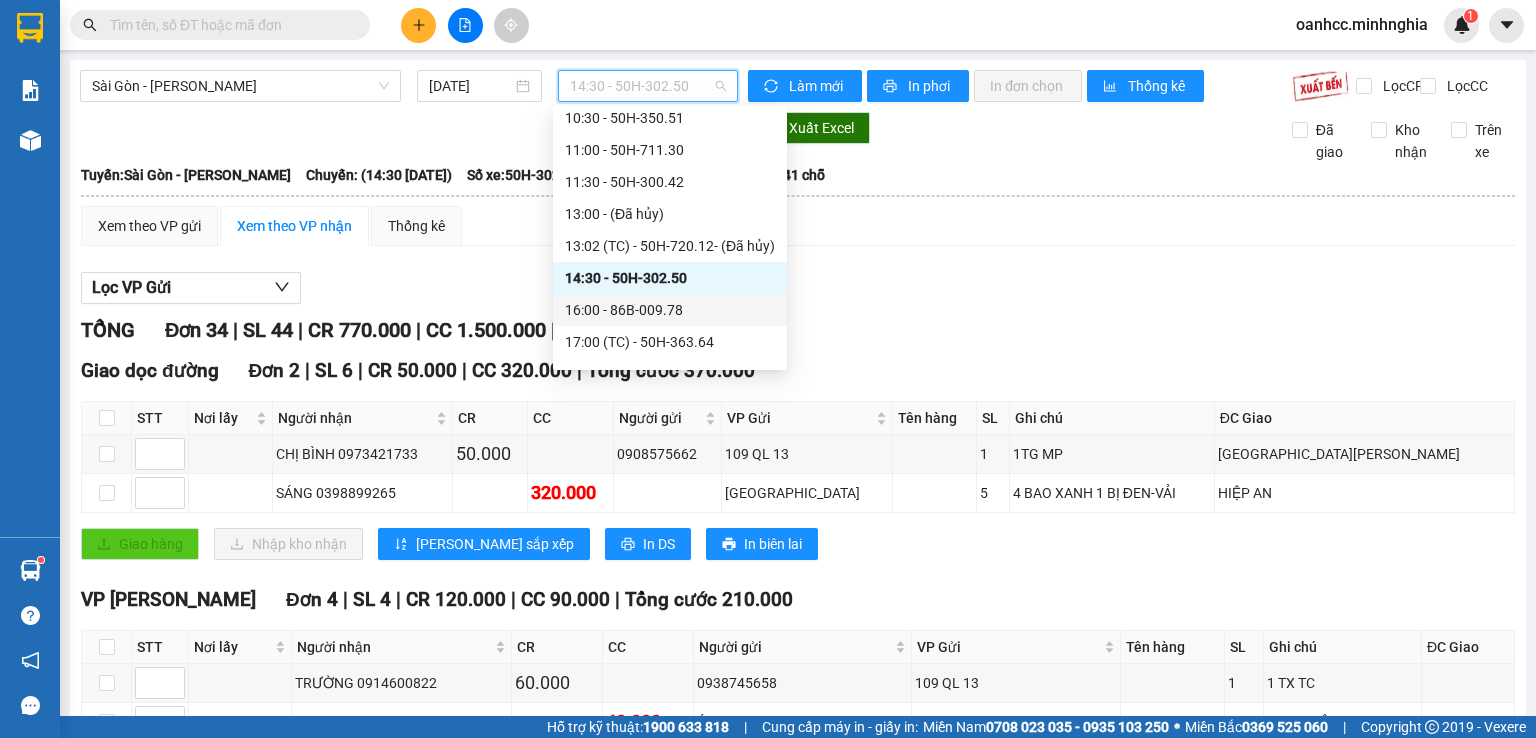 click on "16:00     - 86B-009.78" at bounding box center [670, 310] 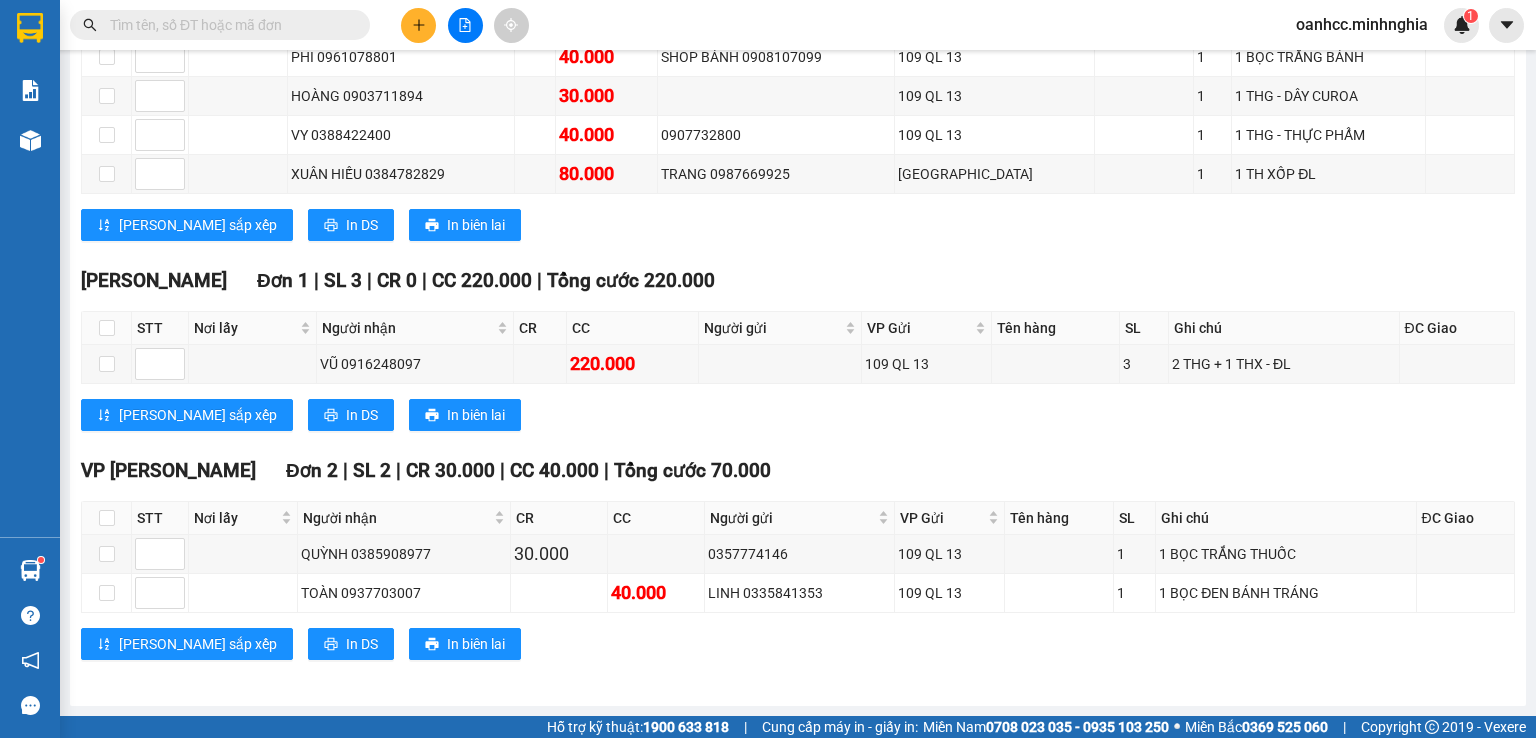 scroll, scrollTop: 0, scrollLeft: 0, axis: both 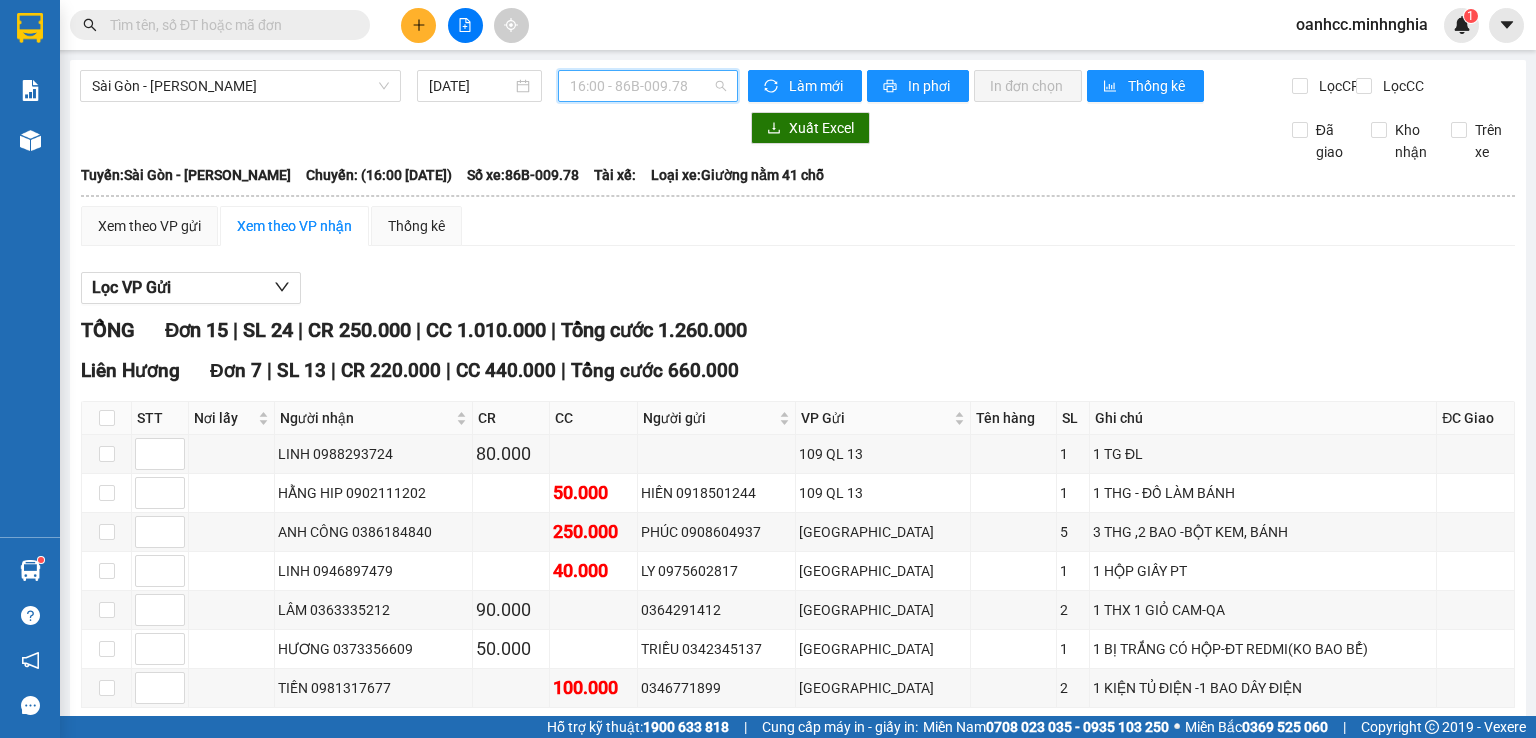 click on "16:00     - 86B-009.78" at bounding box center [648, 86] 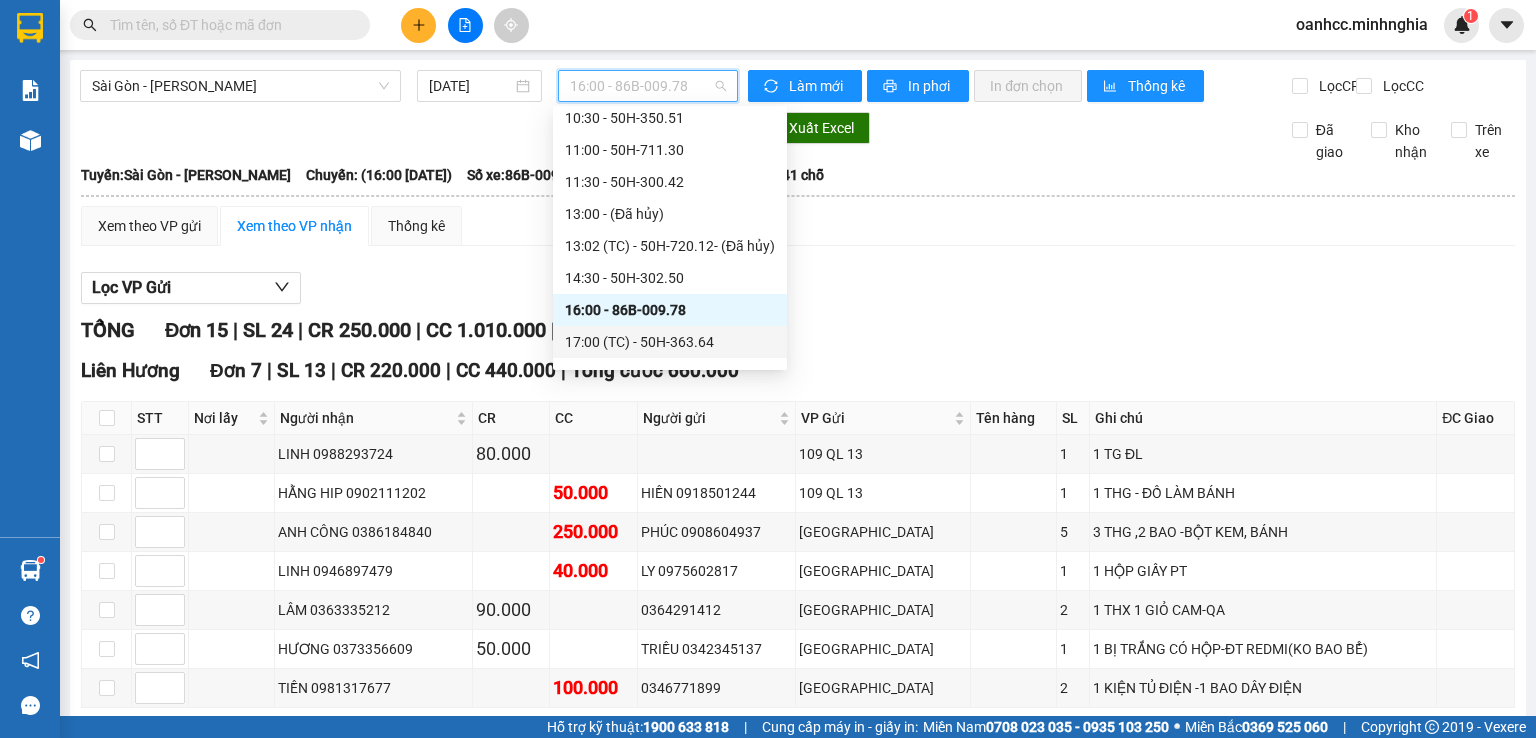 click on "17:00   (TC)   - 50H-363.64" at bounding box center [670, 342] 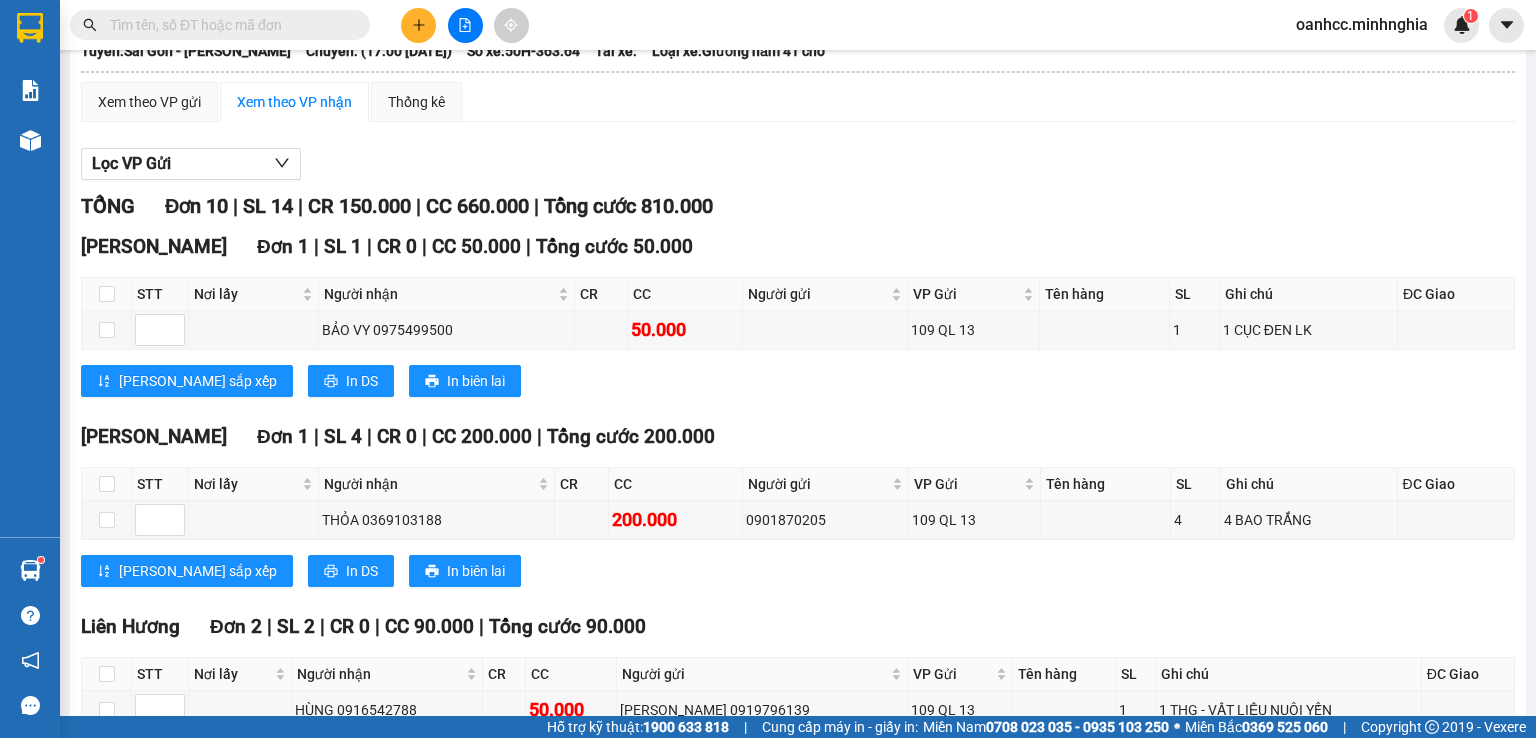 scroll, scrollTop: 0, scrollLeft: 0, axis: both 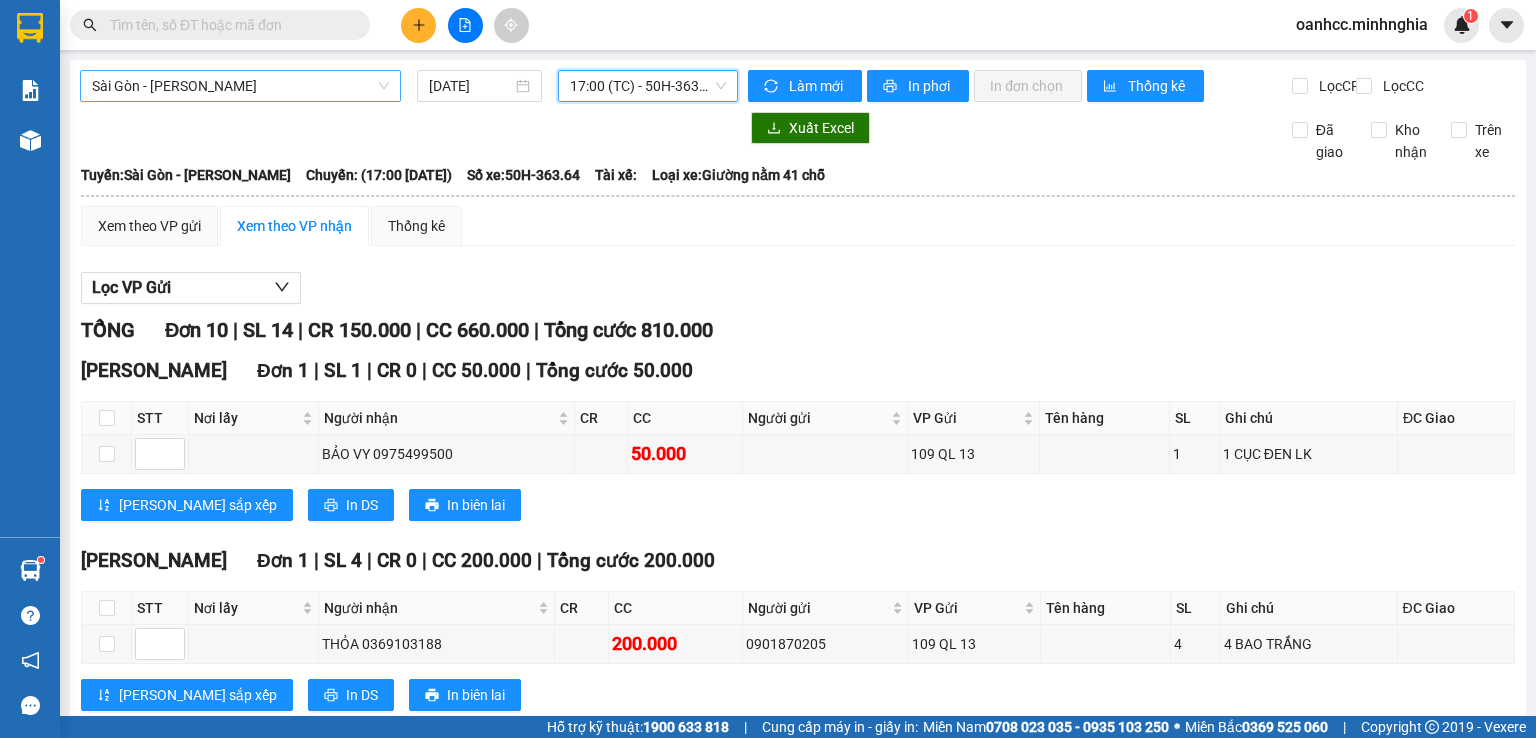 click on "Sài Gòn - [PERSON_NAME]" at bounding box center [240, 86] 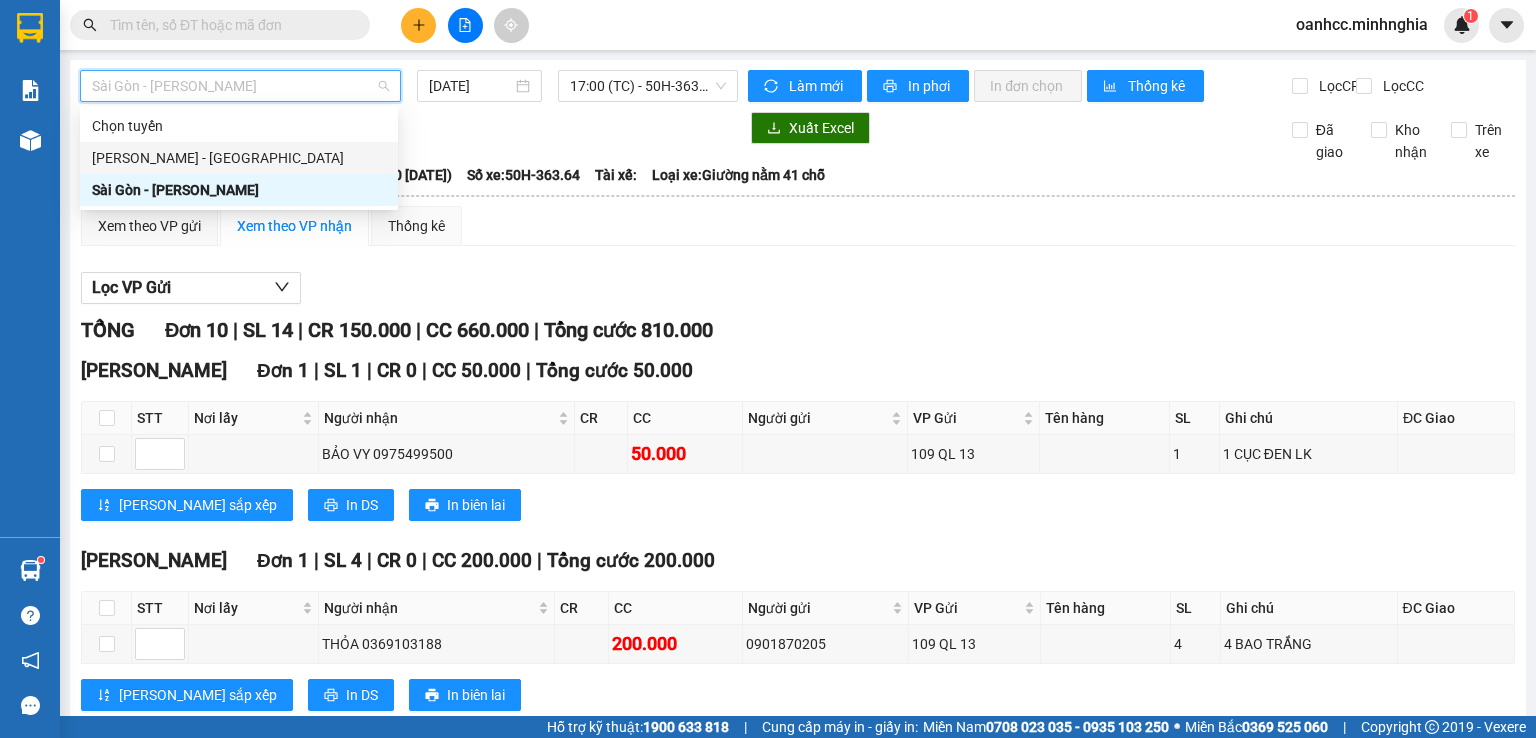 click on "[PERSON_NAME] - [GEOGRAPHIC_DATA]" at bounding box center (239, 158) 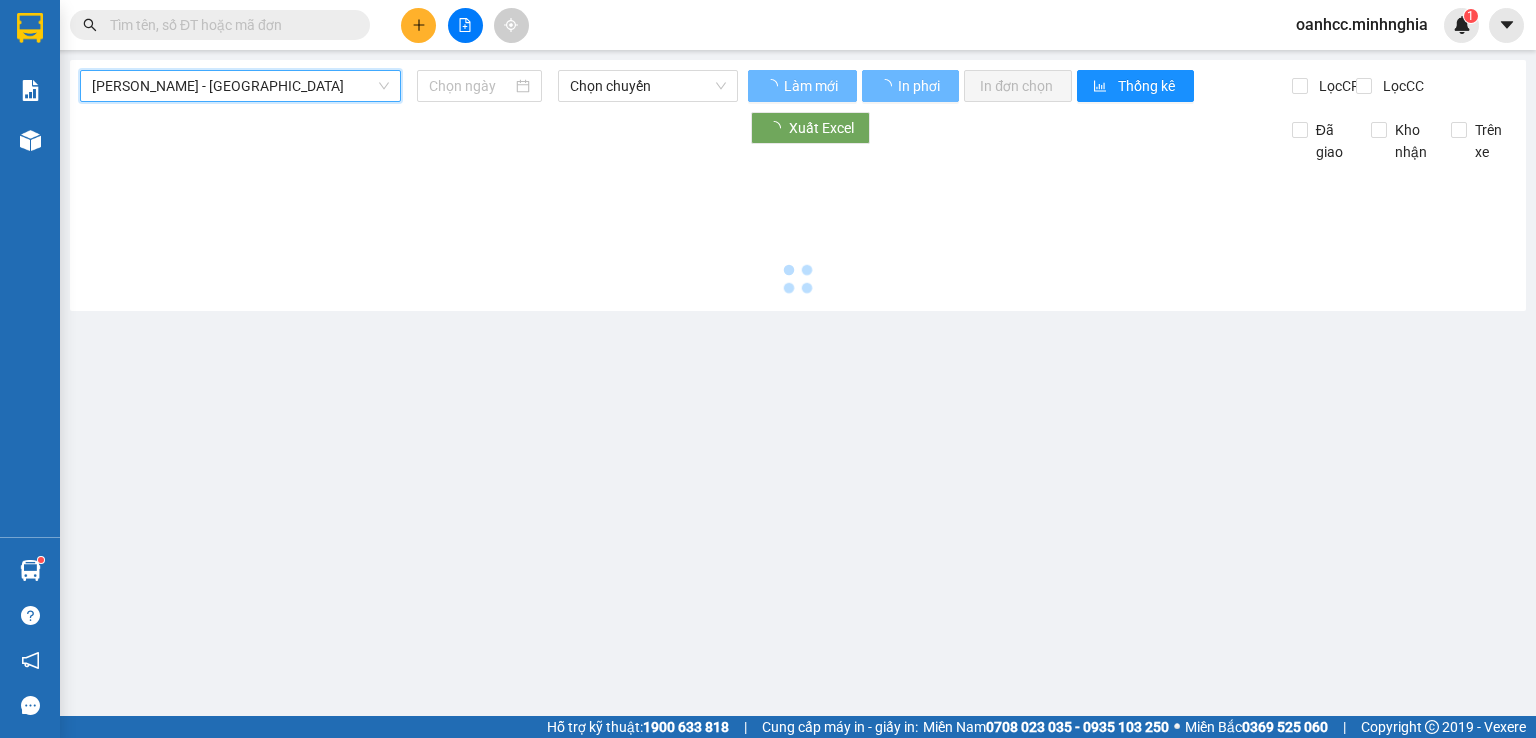 type on "[DATE]" 